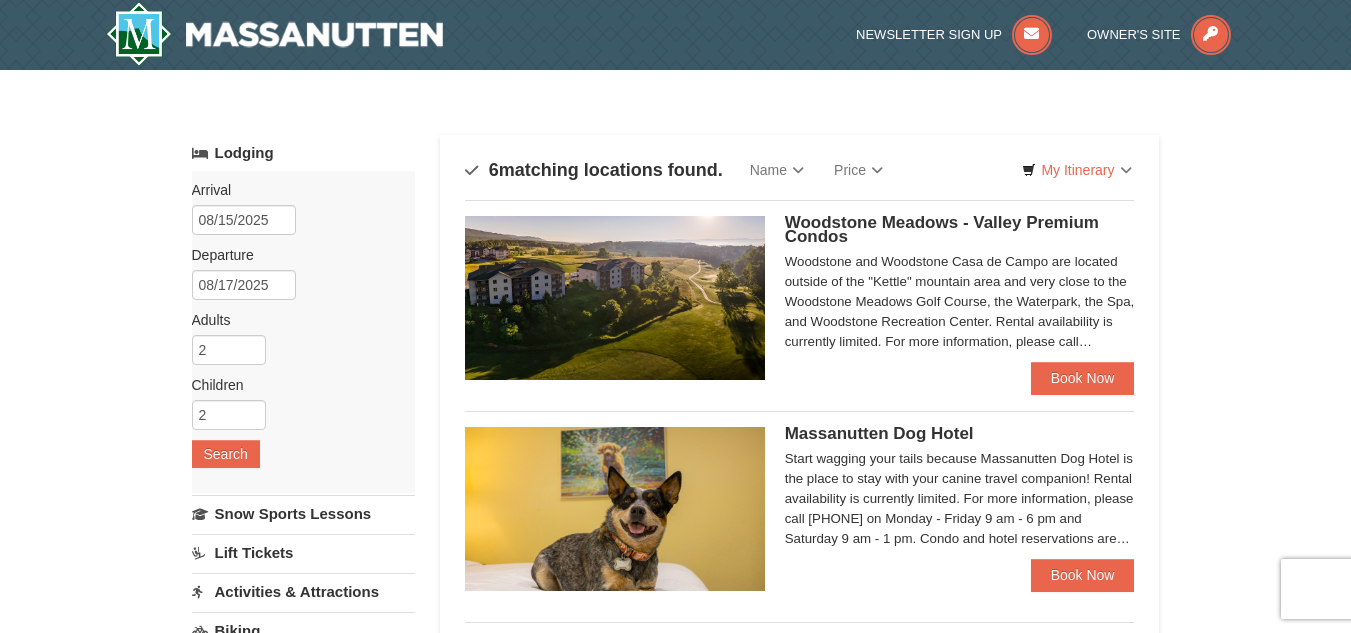 scroll, scrollTop: 0, scrollLeft: 0, axis: both 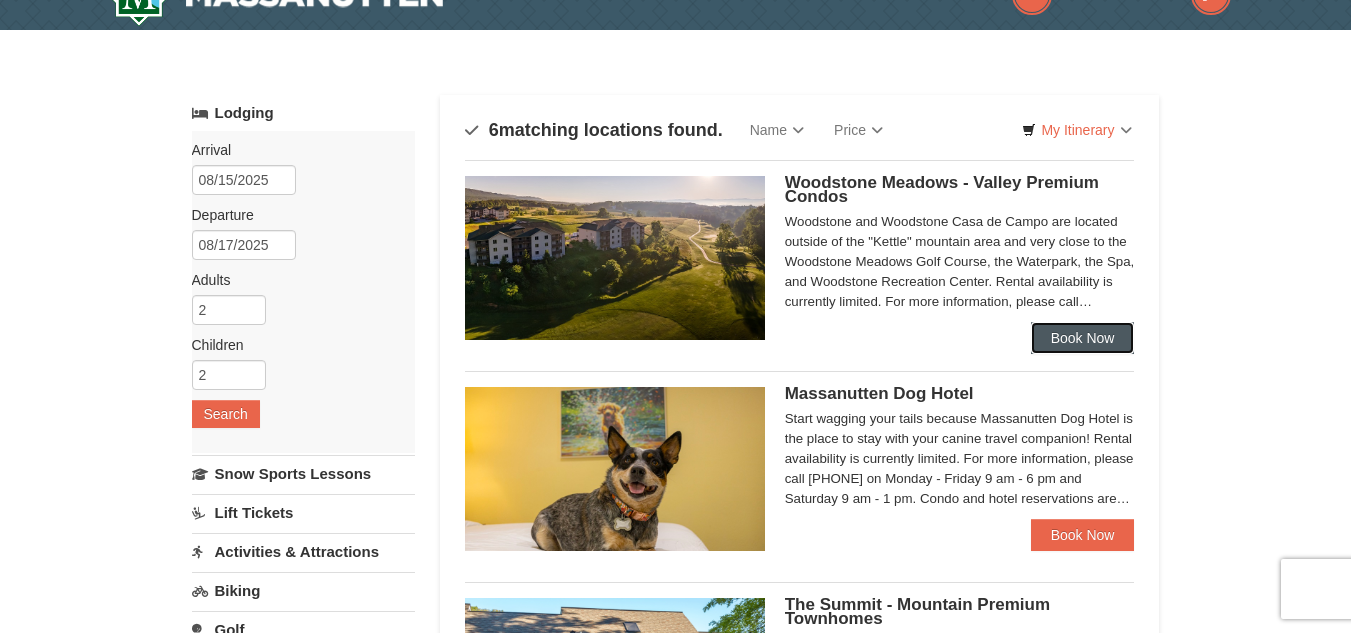 click on "Book Now" at bounding box center [1083, 338] 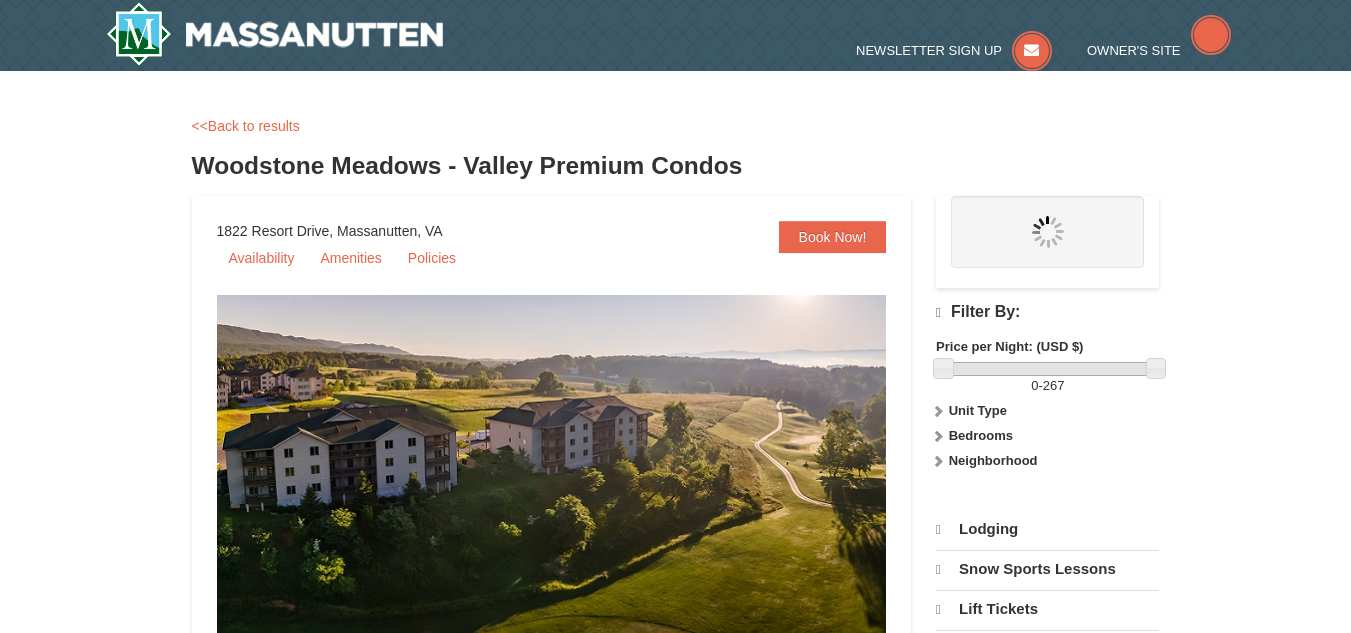 scroll, scrollTop: 0, scrollLeft: 0, axis: both 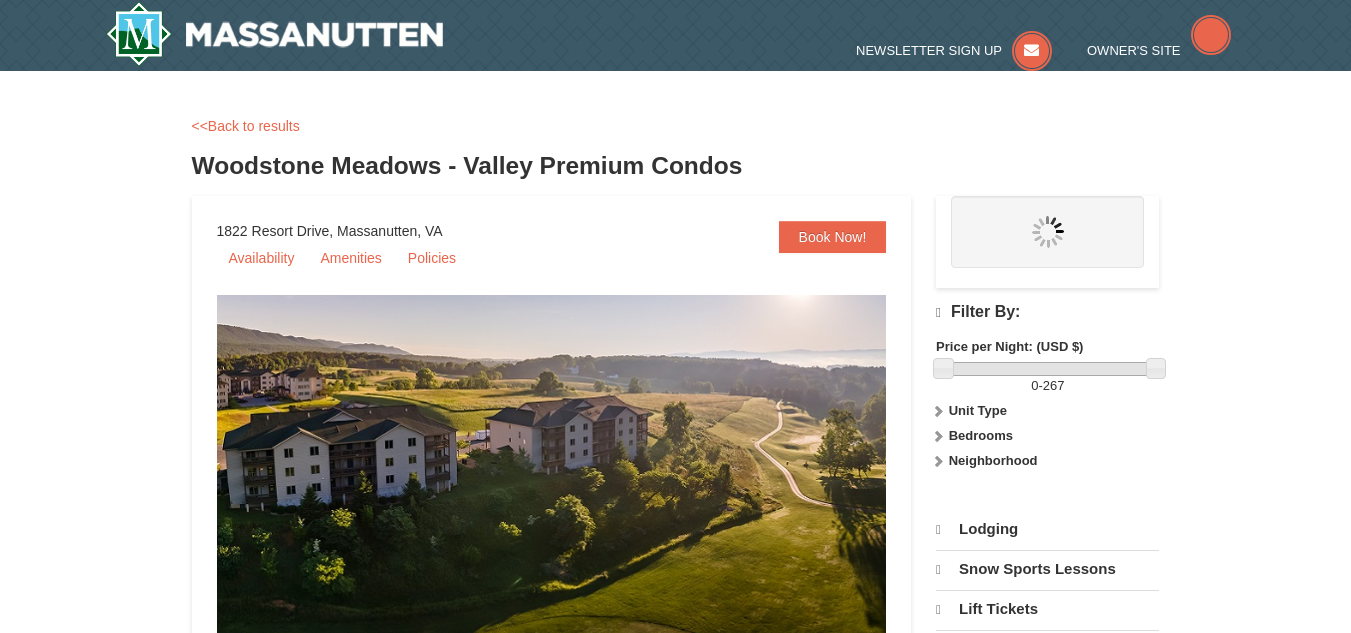 select on "8" 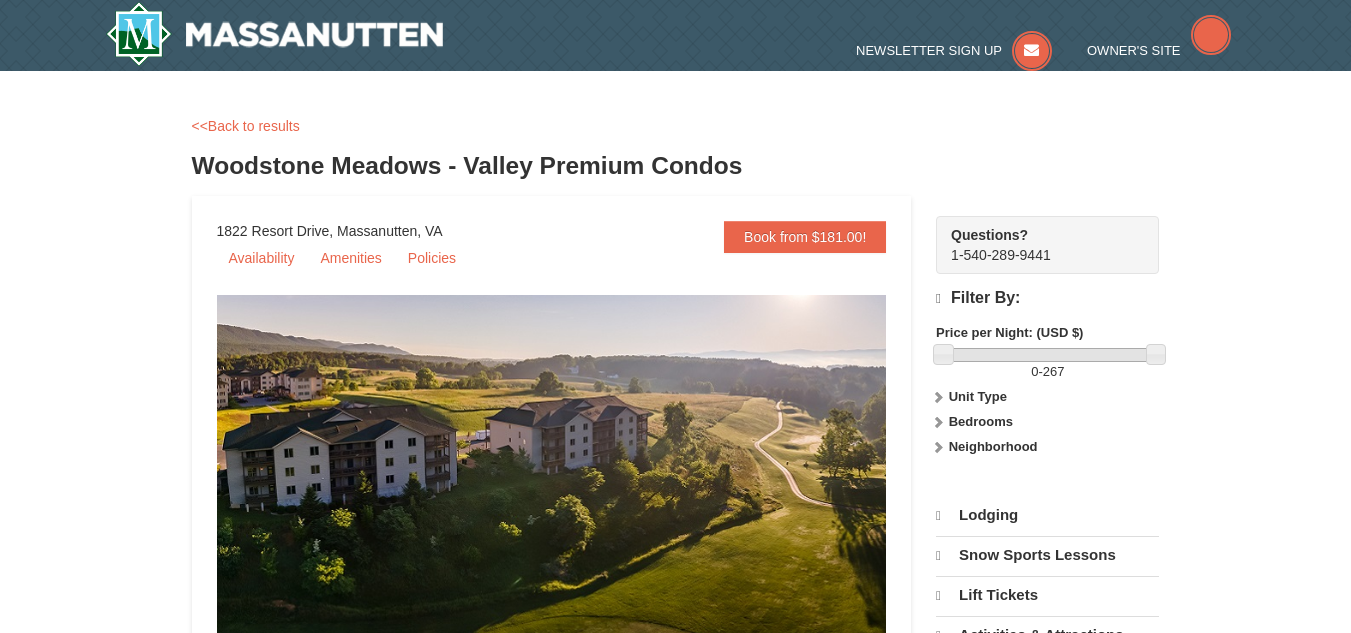 scroll, scrollTop: 0, scrollLeft: 0, axis: both 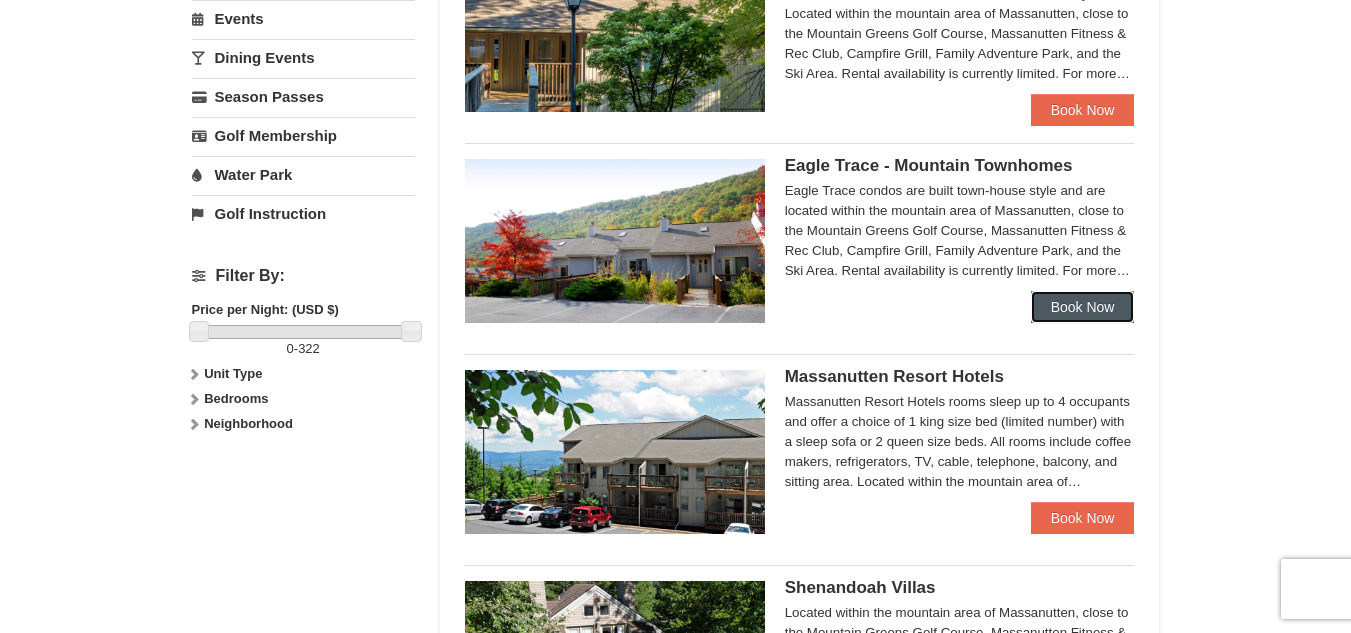 click on "Book Now" at bounding box center [1083, 307] 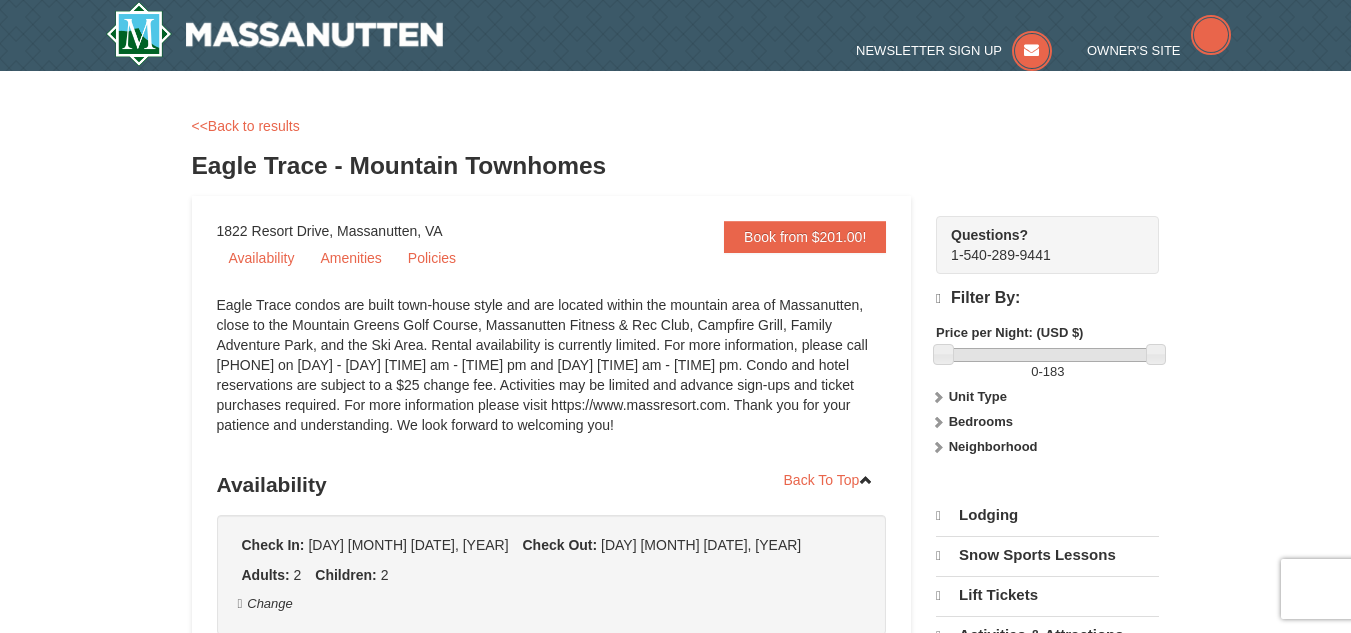 scroll, scrollTop: 0, scrollLeft: 0, axis: both 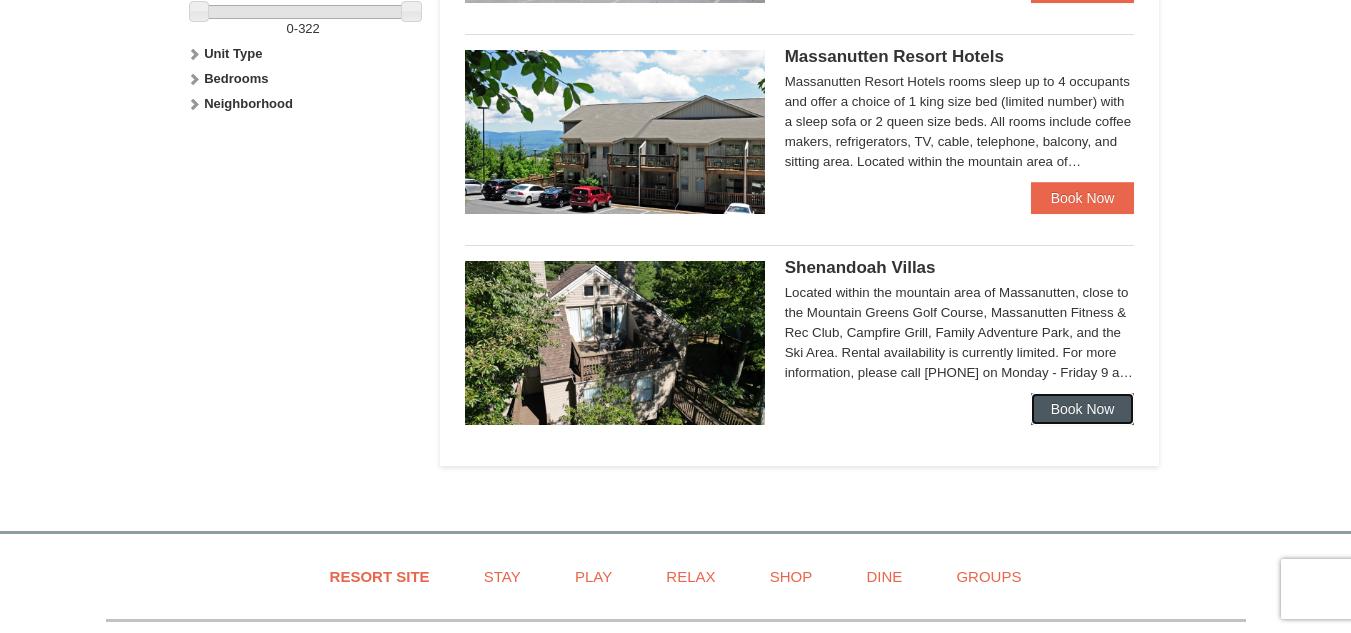 click on "Book Now" at bounding box center [1083, 409] 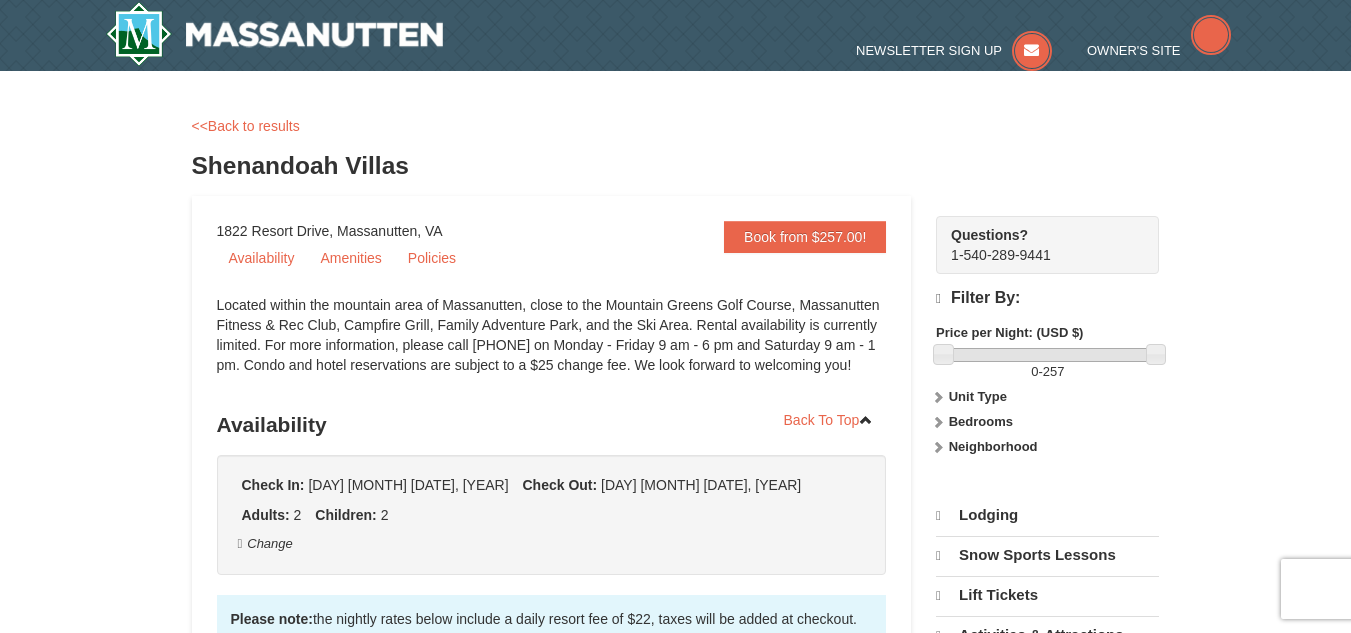 scroll, scrollTop: 0, scrollLeft: 0, axis: both 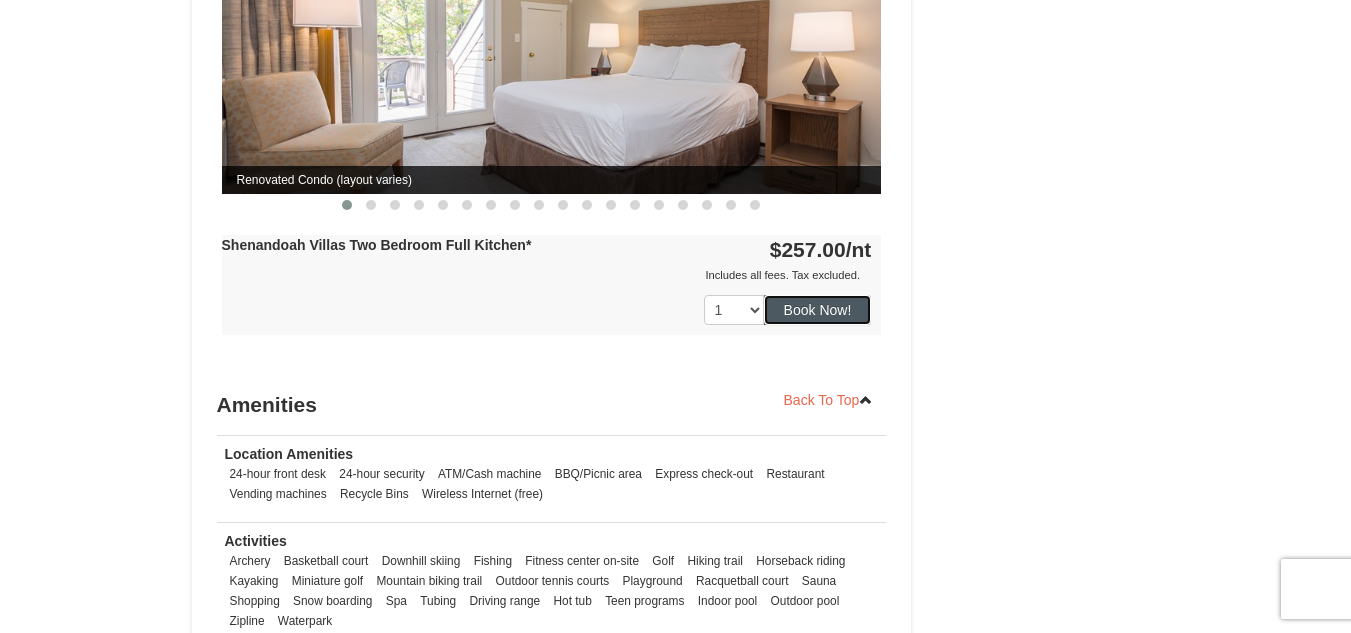 click on "Book Now!" at bounding box center (818, 310) 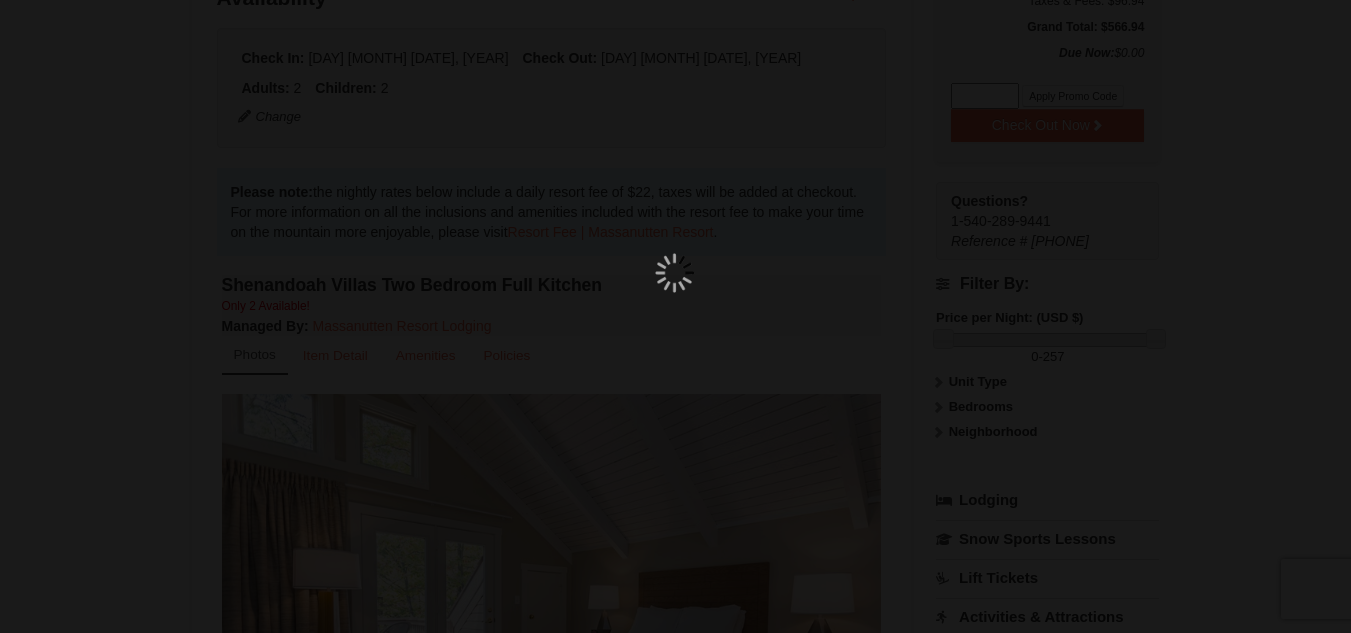 scroll, scrollTop: 195, scrollLeft: 0, axis: vertical 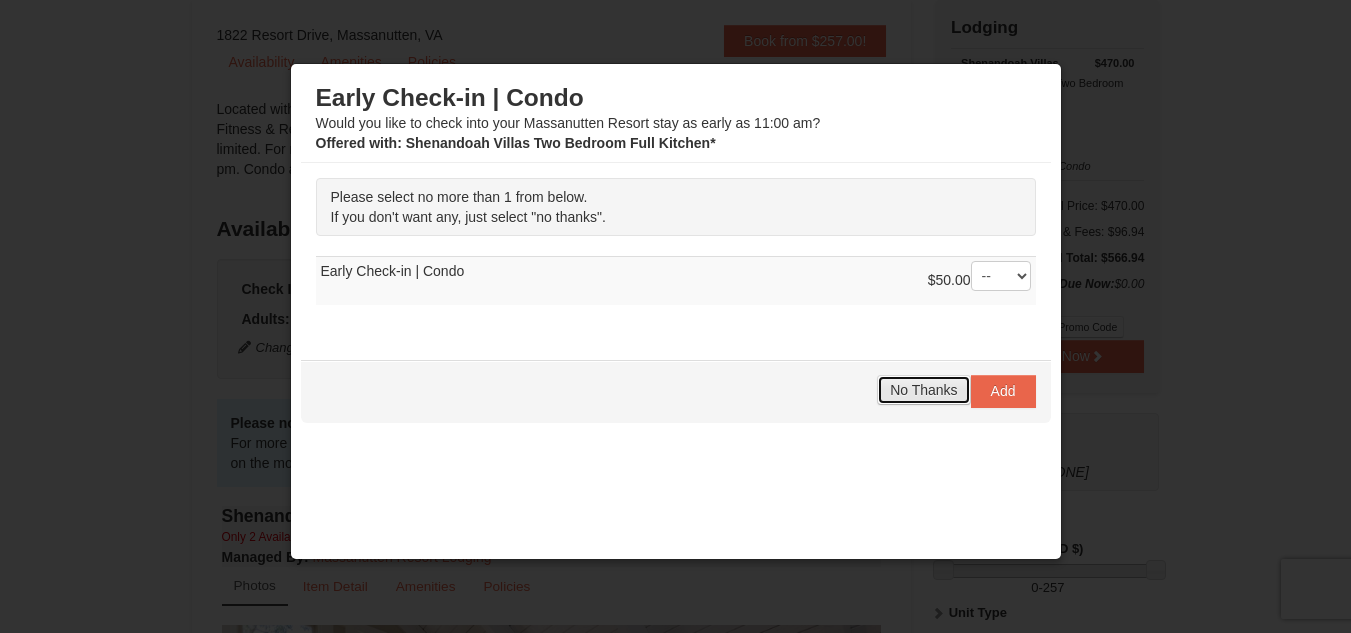 click on "No Thanks" at bounding box center (923, 390) 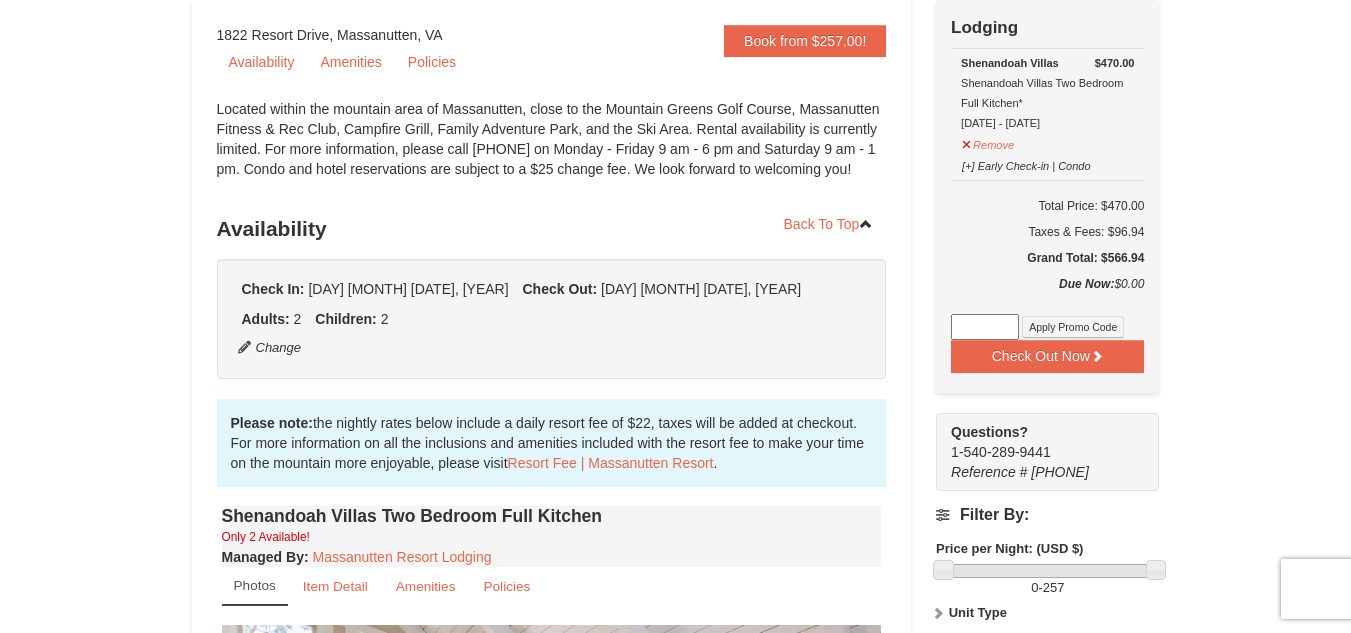 click on "Book from $257.00!
1822 Resort Drive,
Massanutten,
VA
Availability
Amenities
Policies
Renovated Bedroom
Renovated Living & Dining Room
Renovated Bedroom
Renovated Living & Dining Room
2" at bounding box center [552, 1430] 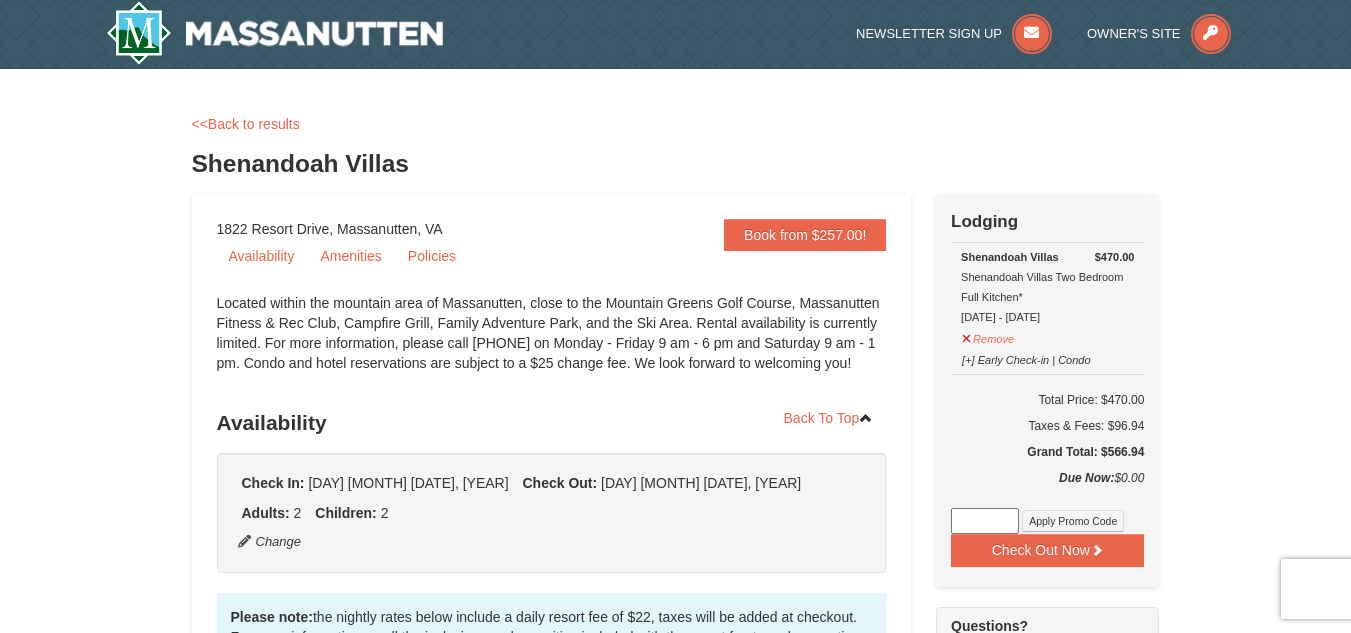 scroll, scrollTop: 0, scrollLeft: 0, axis: both 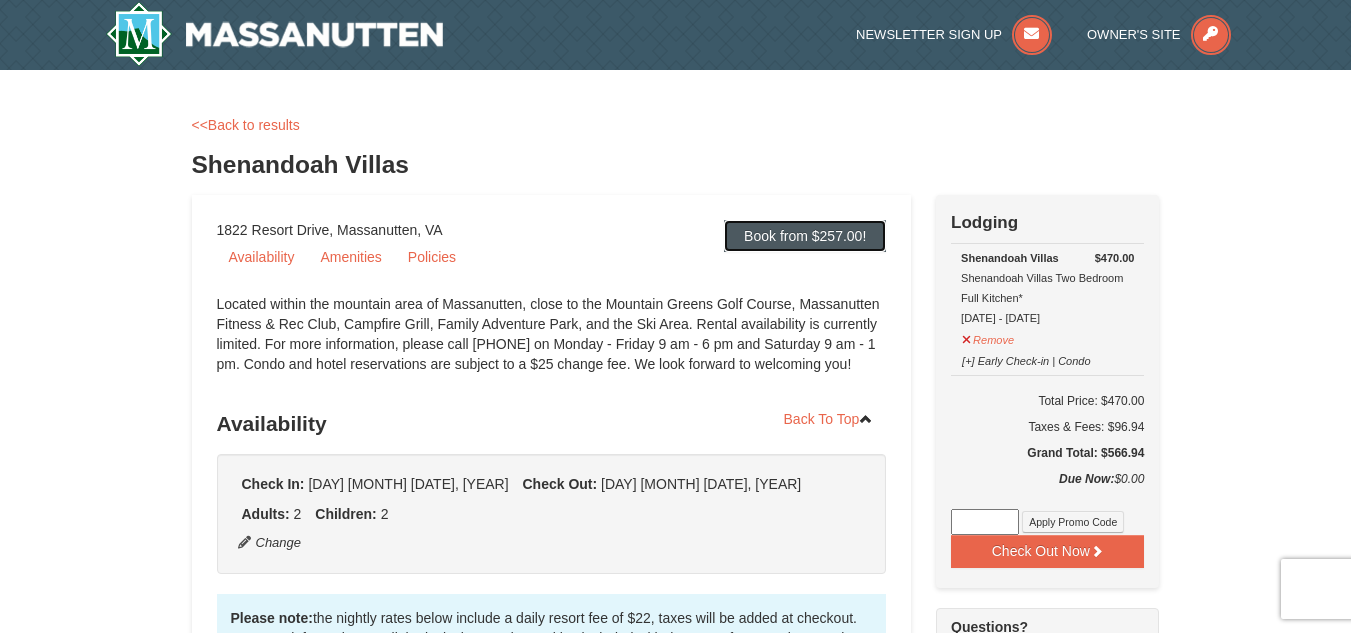 click on "Book from $257.00!" at bounding box center [805, 236] 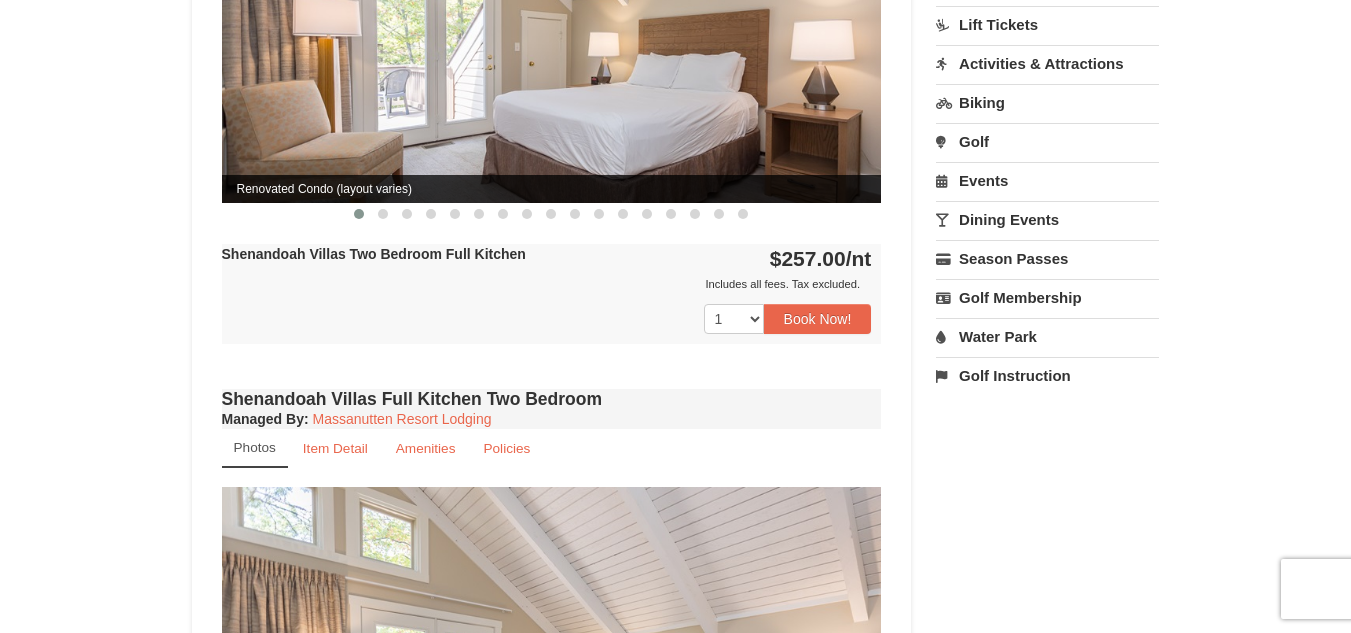 scroll, scrollTop: 1004, scrollLeft: 0, axis: vertical 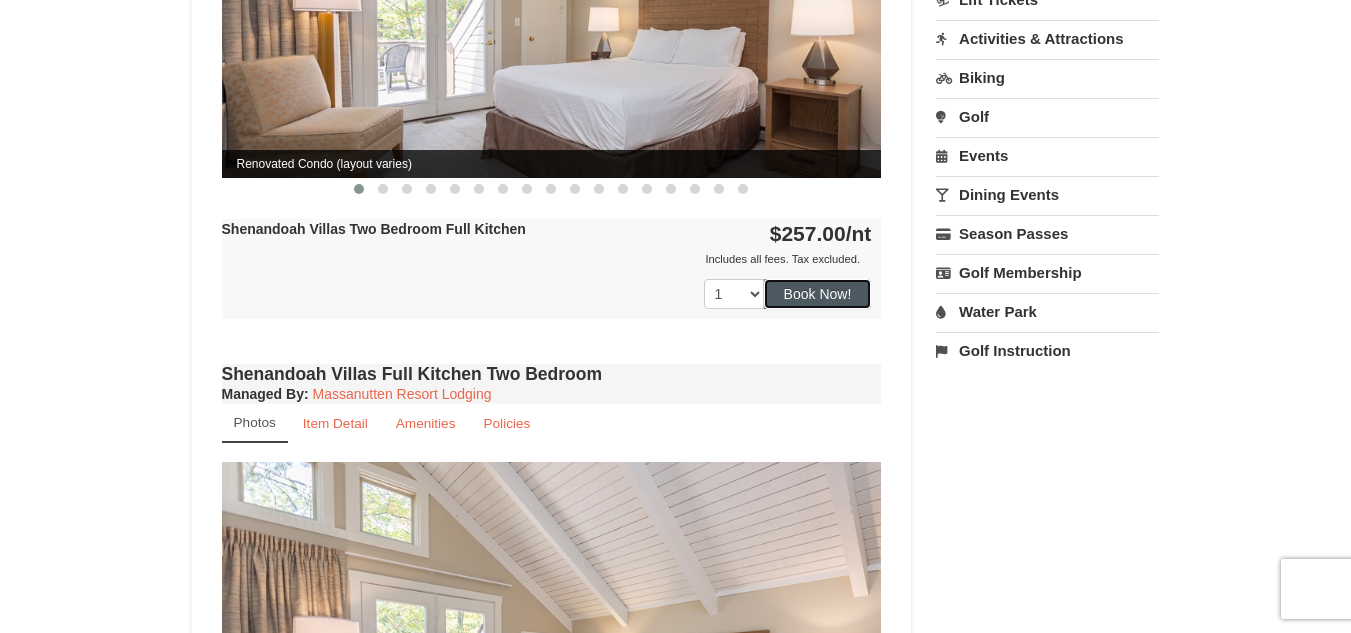 click on "Book Now!" at bounding box center [818, 294] 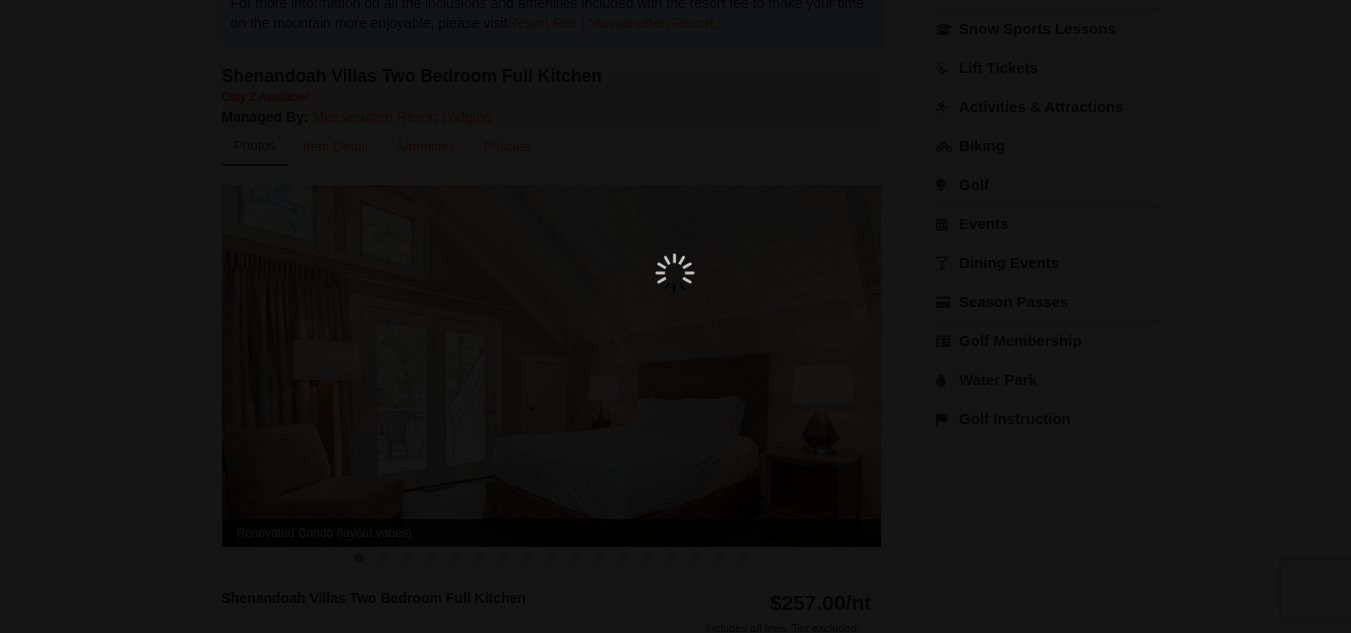 scroll, scrollTop: 195, scrollLeft: 0, axis: vertical 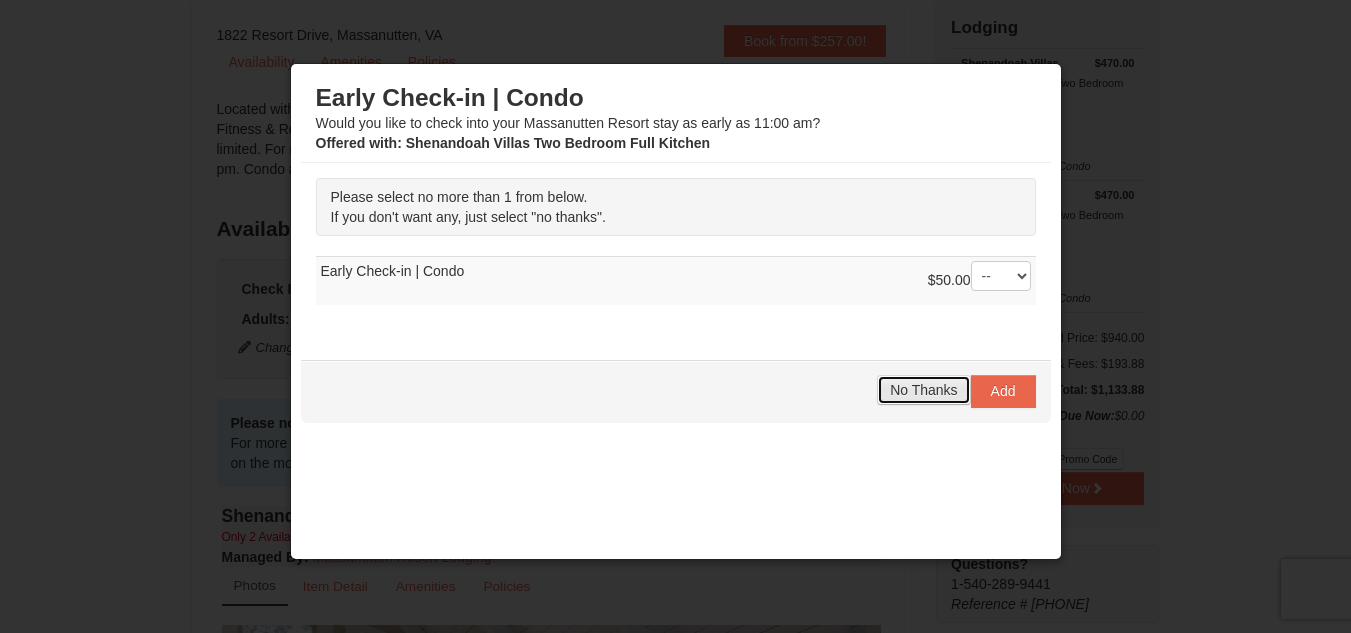 click on "No Thanks" at bounding box center [923, 390] 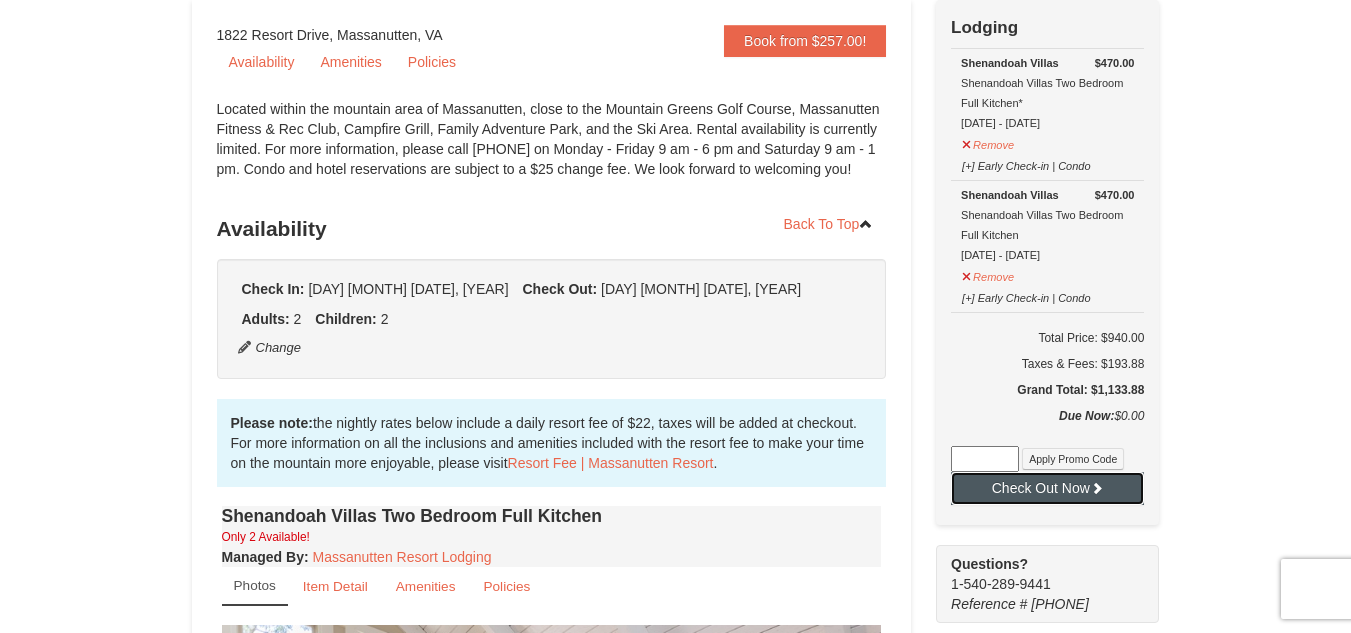 click on "Check Out Now" at bounding box center [1047, 488] 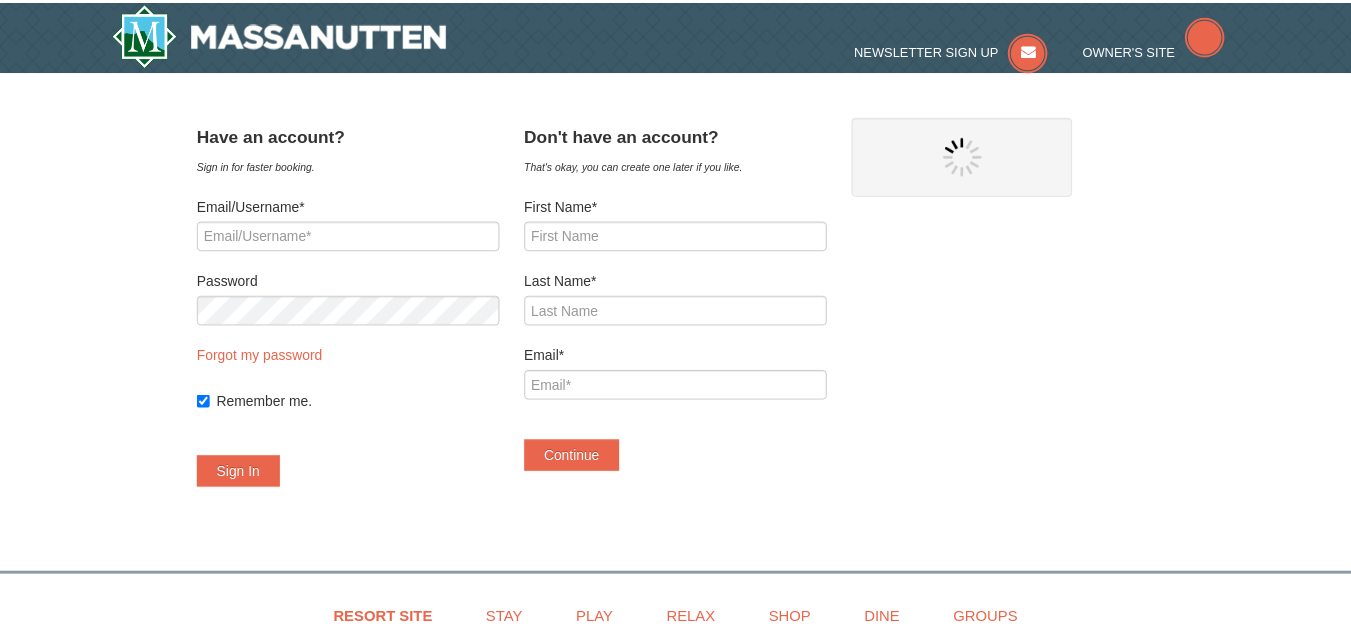 scroll, scrollTop: 0, scrollLeft: 0, axis: both 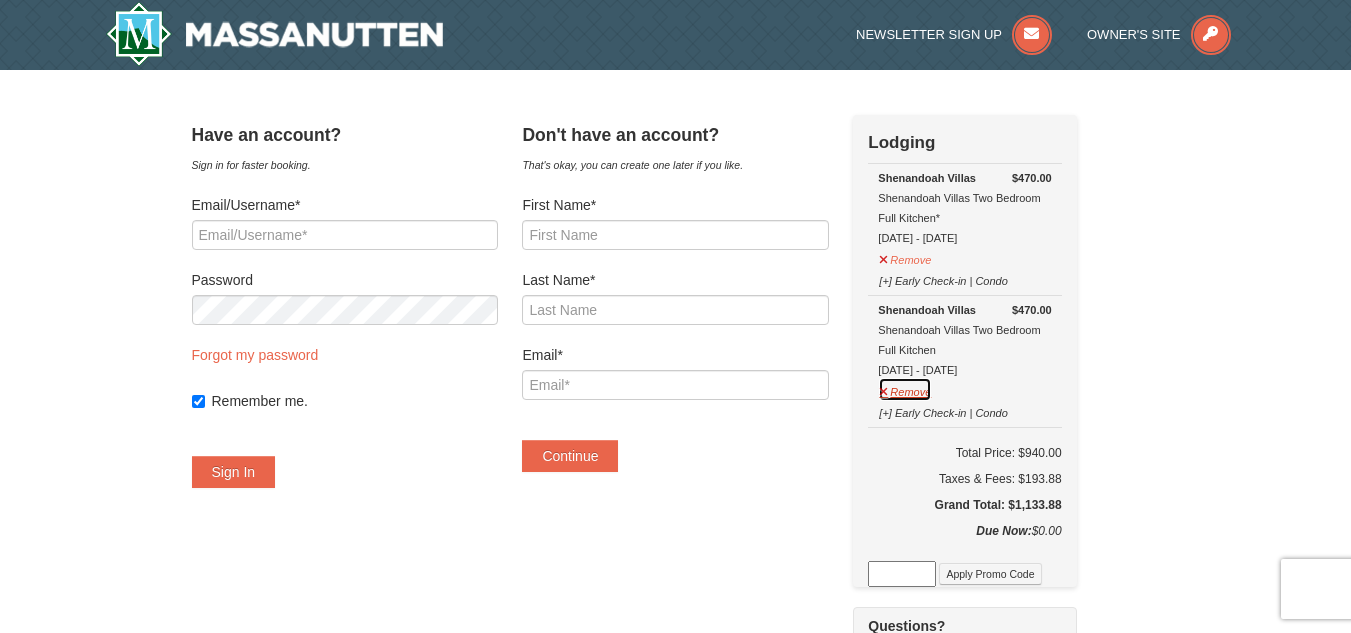 click on "Remove" at bounding box center (905, 389) 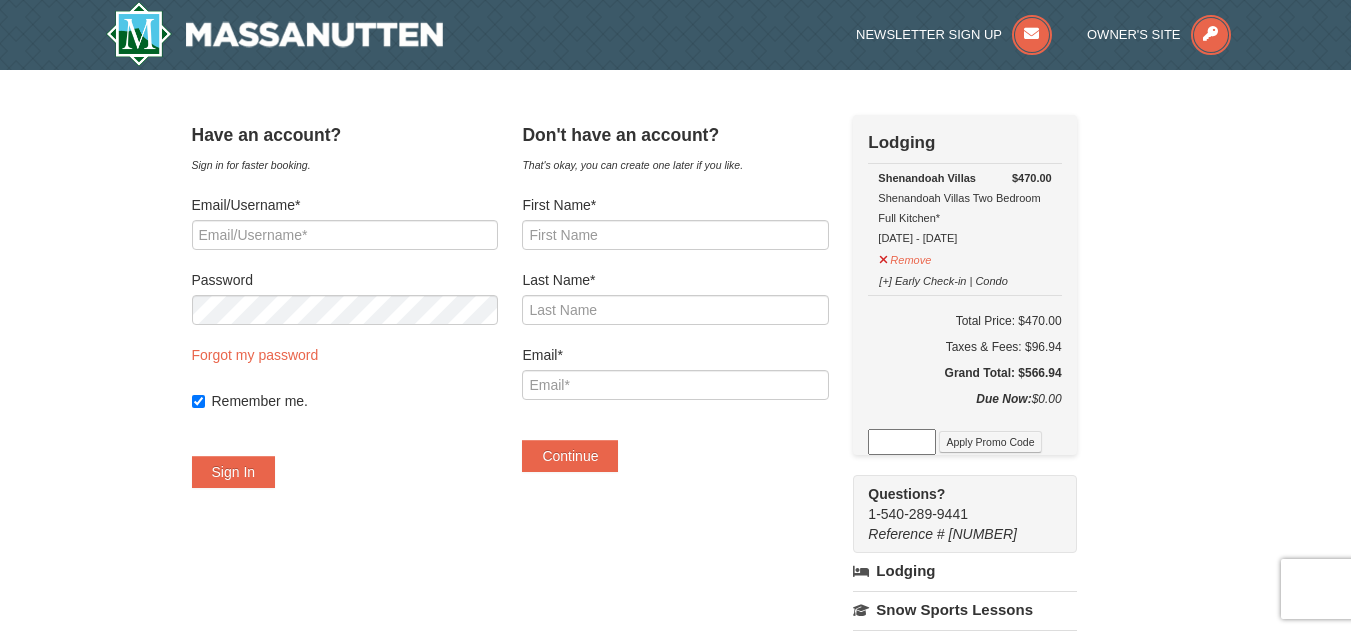 click on "Have an account?
Sign in for faster booking.
Email/Username*
Password
Forgot my password
Remember me.
Sign In" at bounding box center (676, 576) 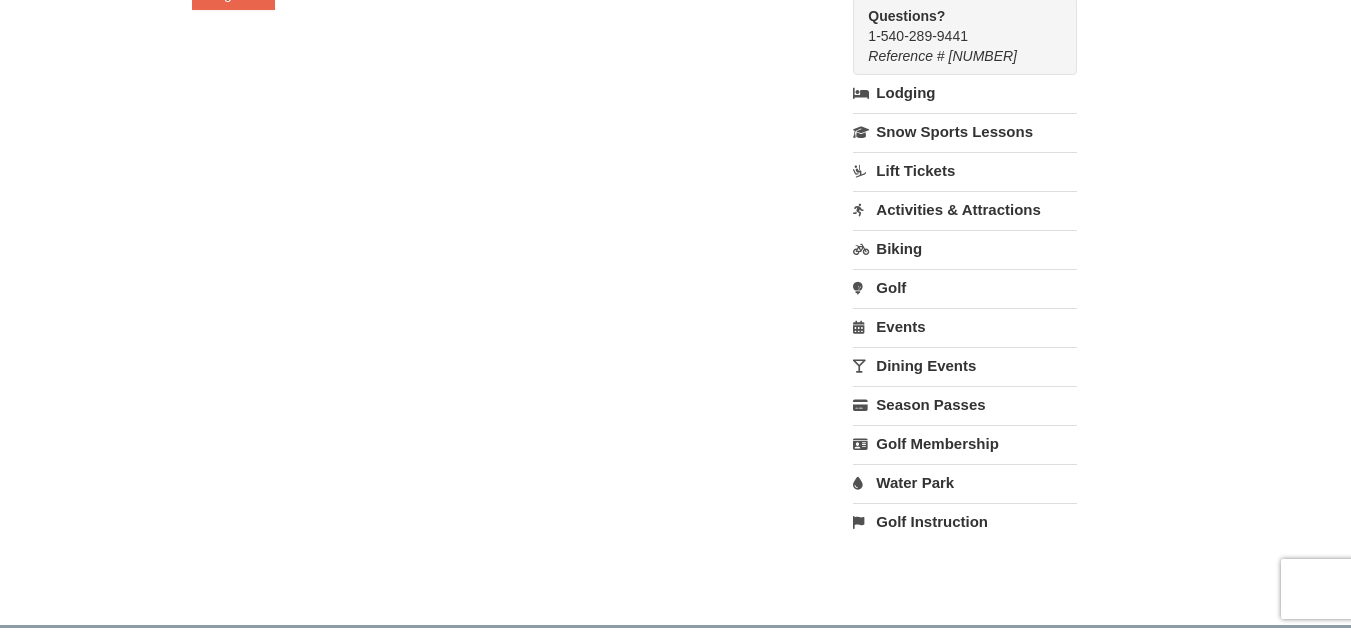 scroll, scrollTop: 480, scrollLeft: 0, axis: vertical 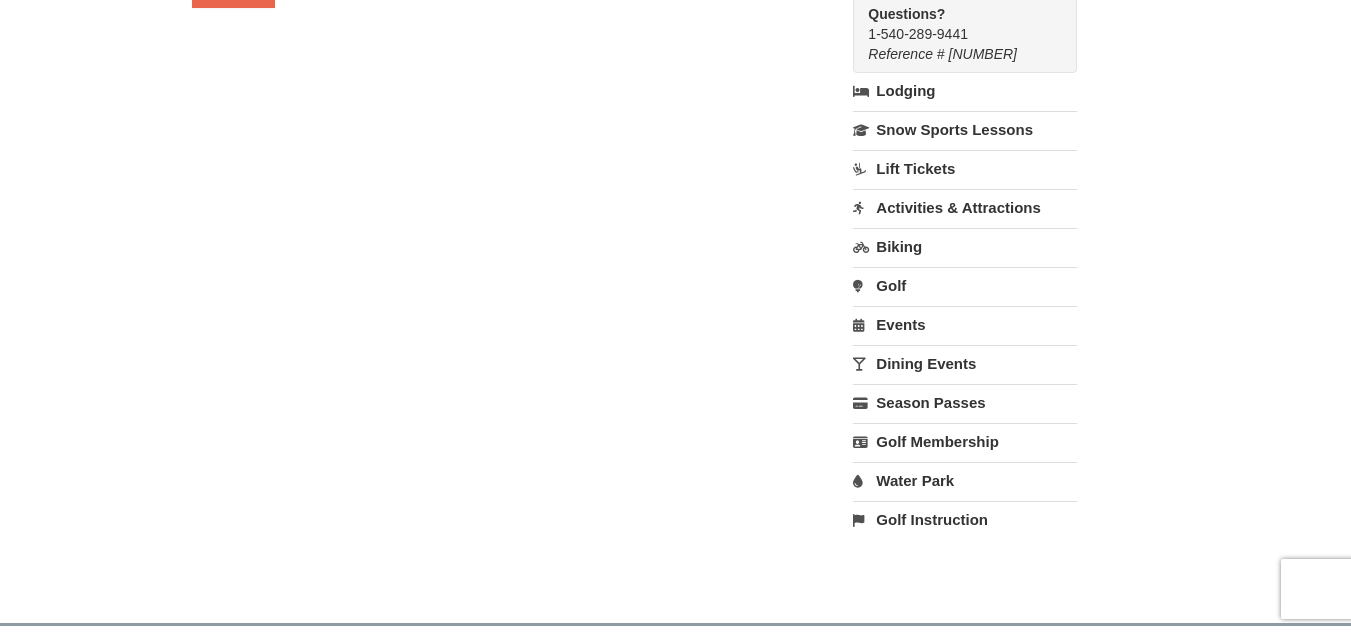 click on "Biking" at bounding box center [964, 246] 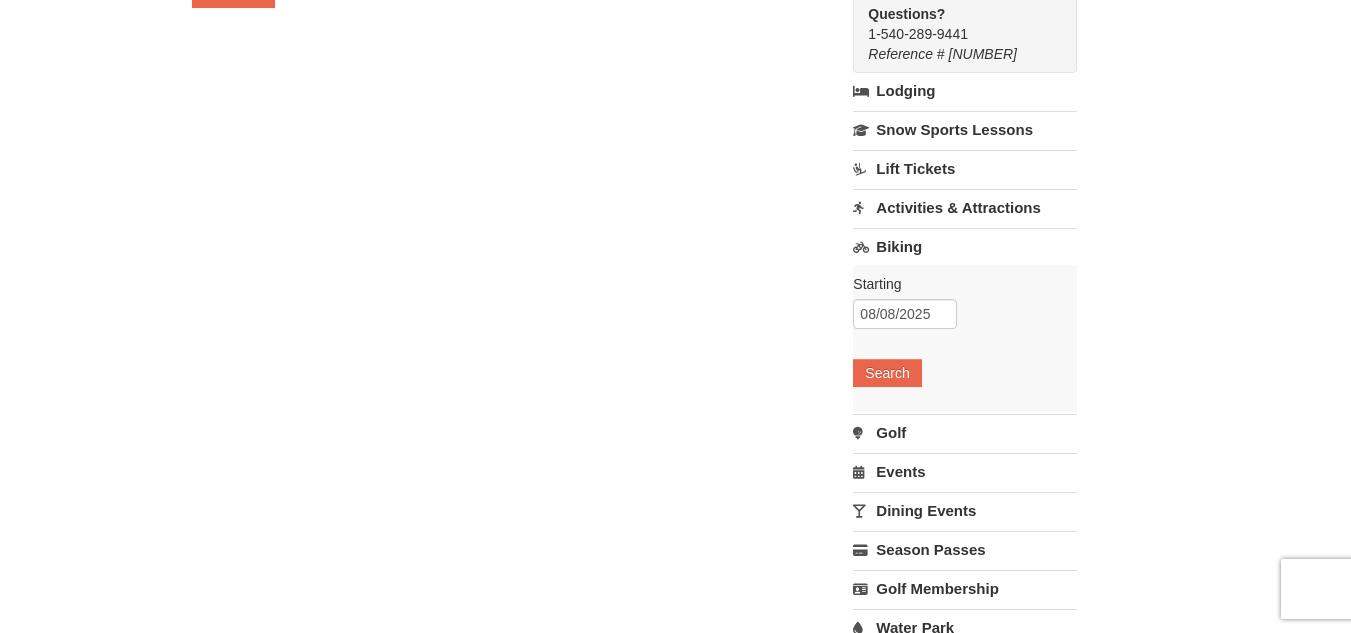 click on "Activities & Attractions" at bounding box center [964, 207] 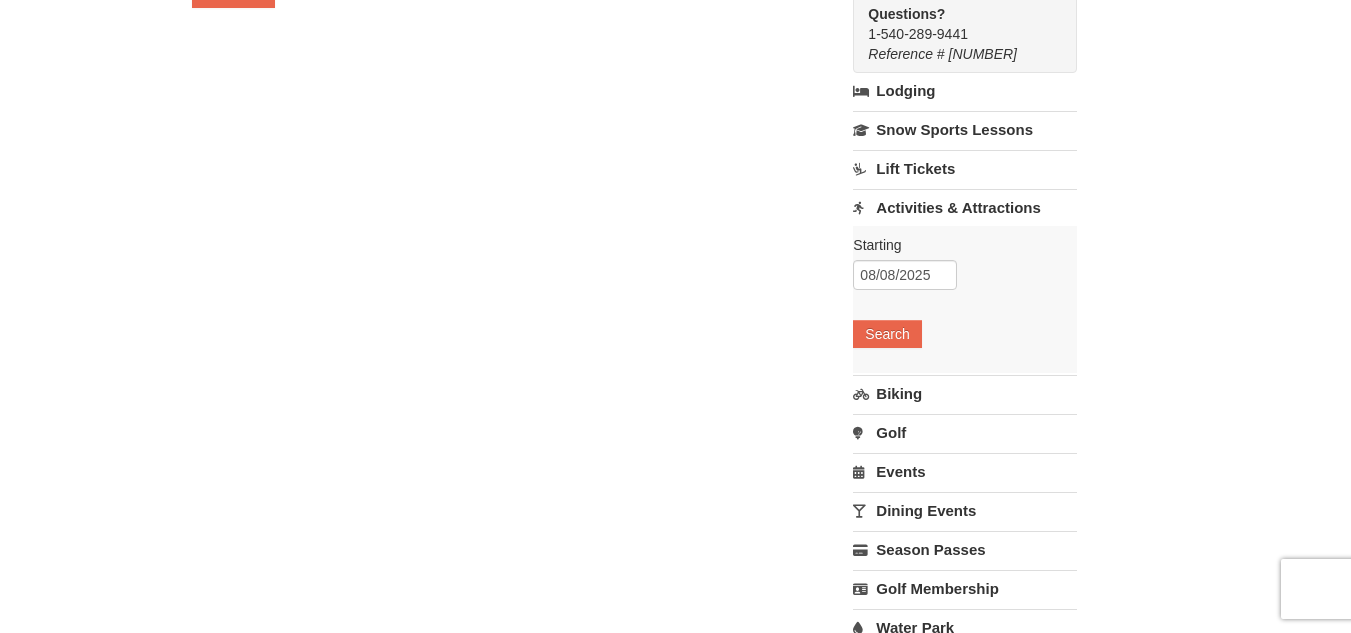 click on "Activities & Attractions" at bounding box center [964, 207] 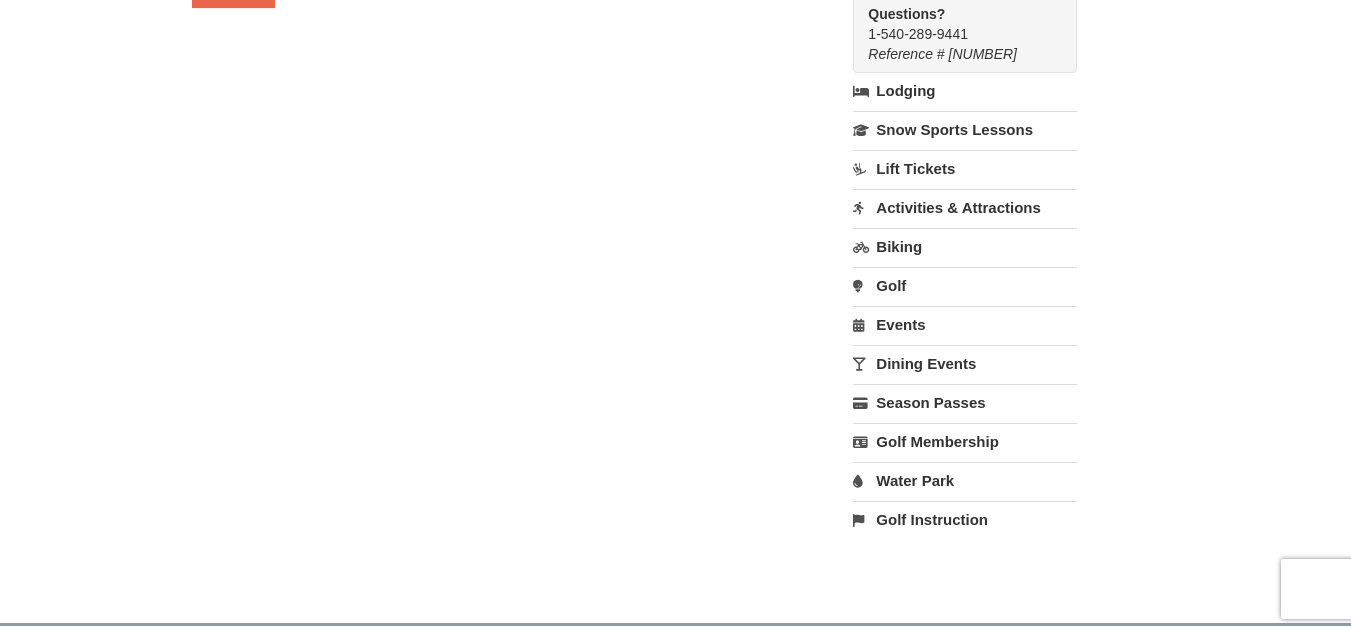 click on "Lift Tickets" at bounding box center (964, 168) 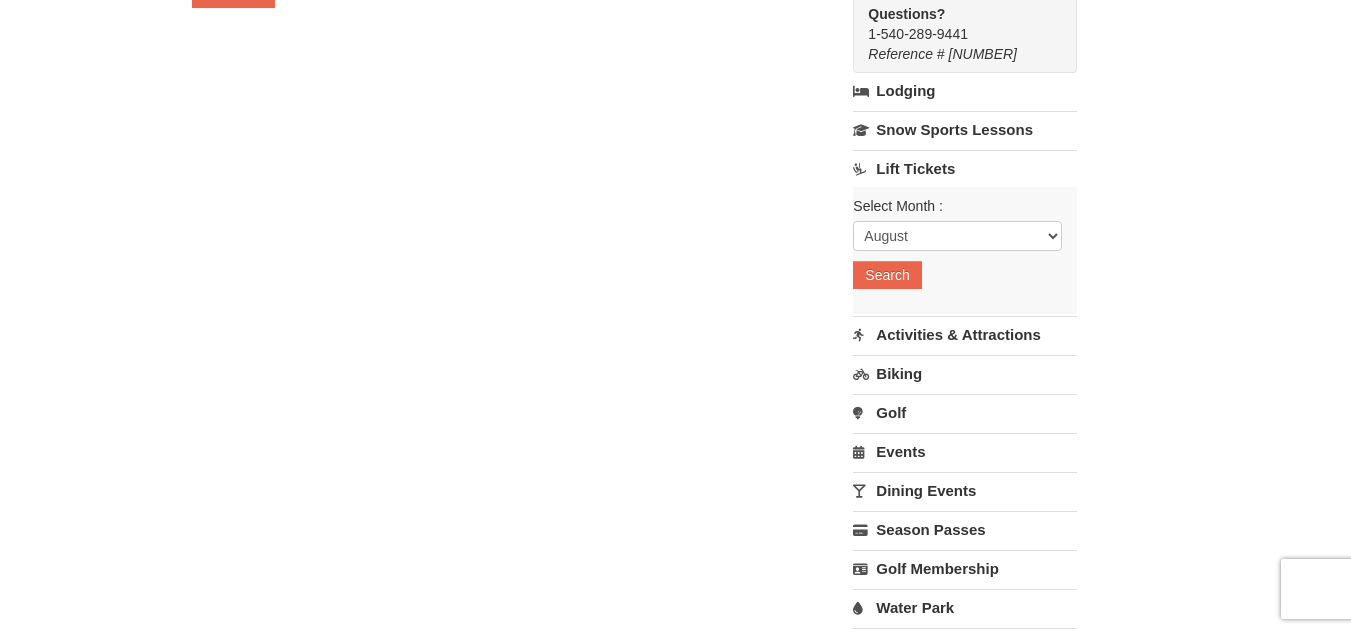 click on "Lift Tickets" at bounding box center (964, 168) 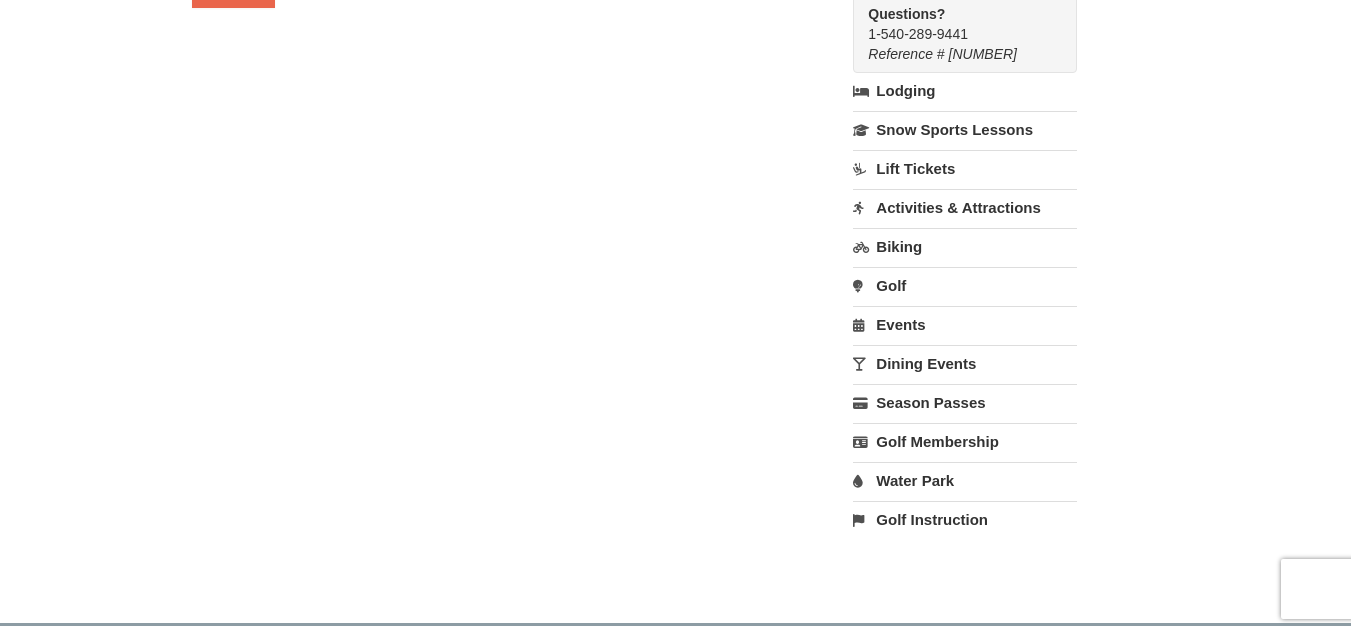click on "Lift Tickets" at bounding box center [964, 168] 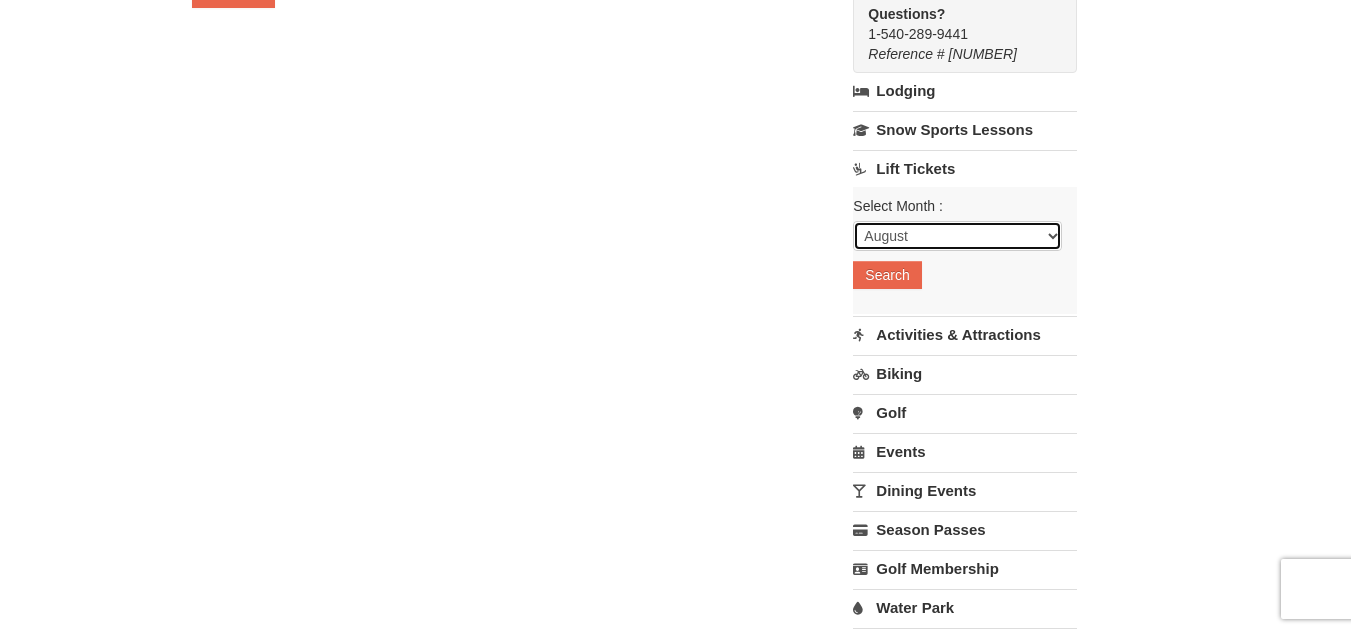 click on "August  September  October  November  December  January  February  March  April  May  June  July" at bounding box center (957, 236) 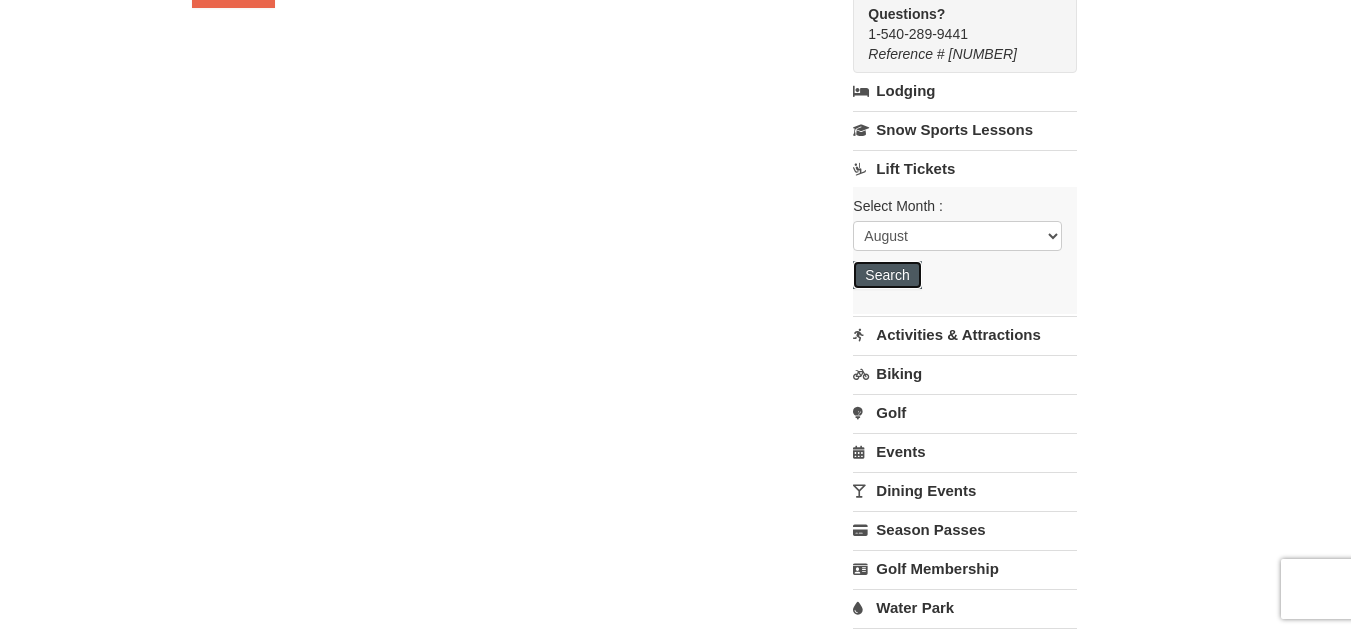 click on "Search" at bounding box center [887, 275] 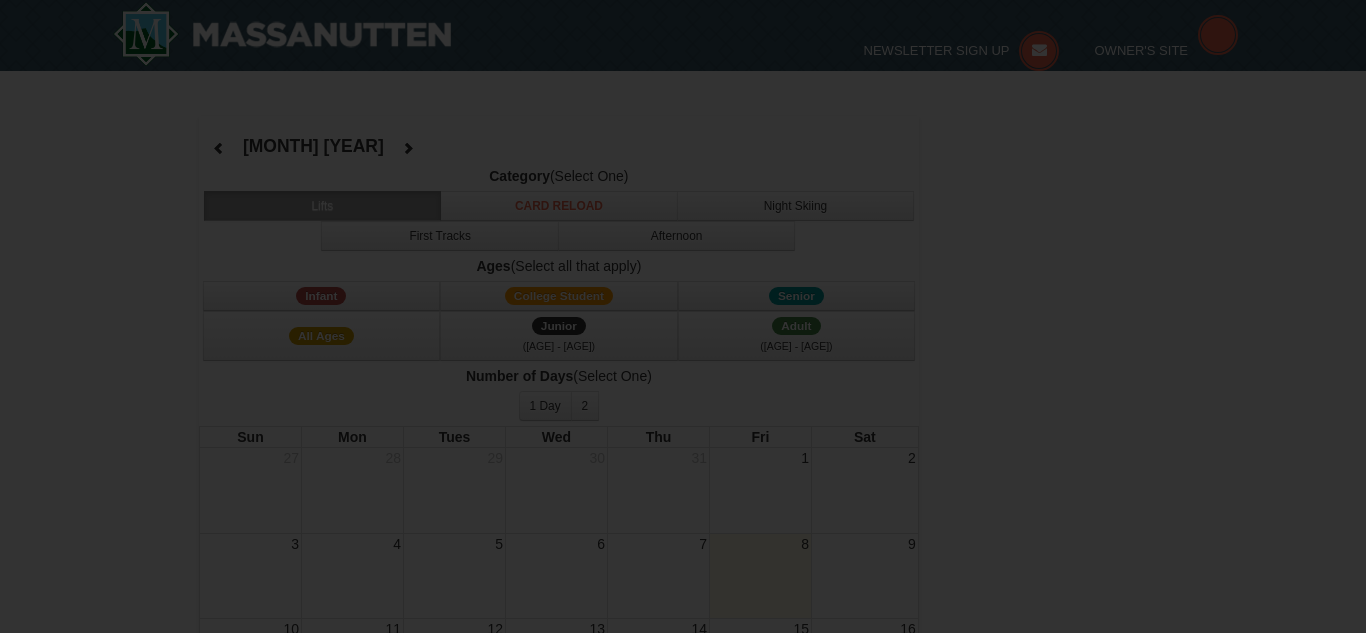 select on "8" 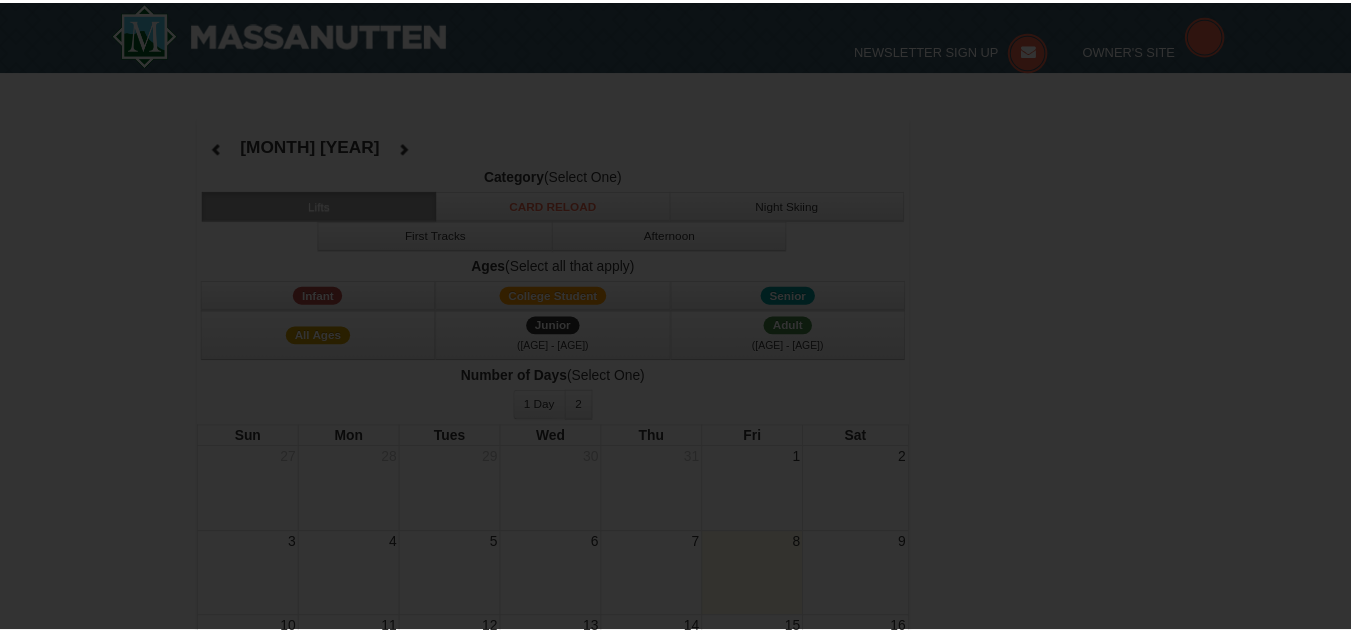 scroll, scrollTop: 0, scrollLeft: 0, axis: both 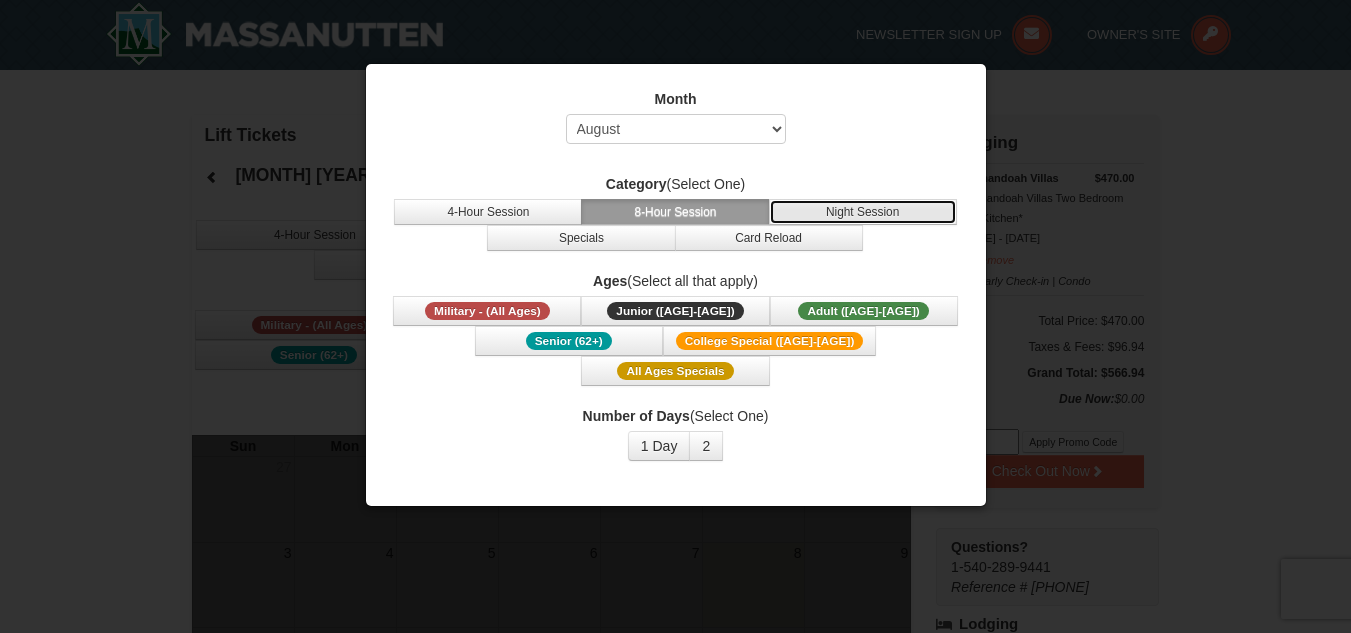 click on "Night Session" at bounding box center [863, 212] 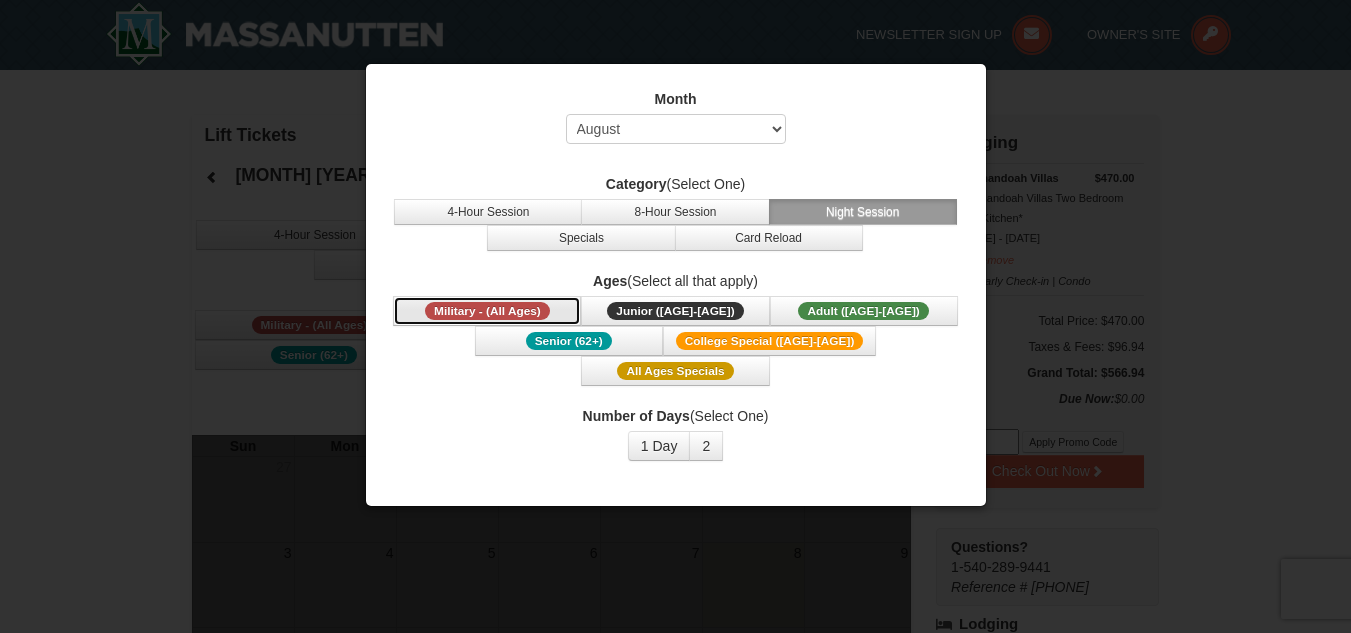 click on "Military - (All Ages)" at bounding box center (487, 311) 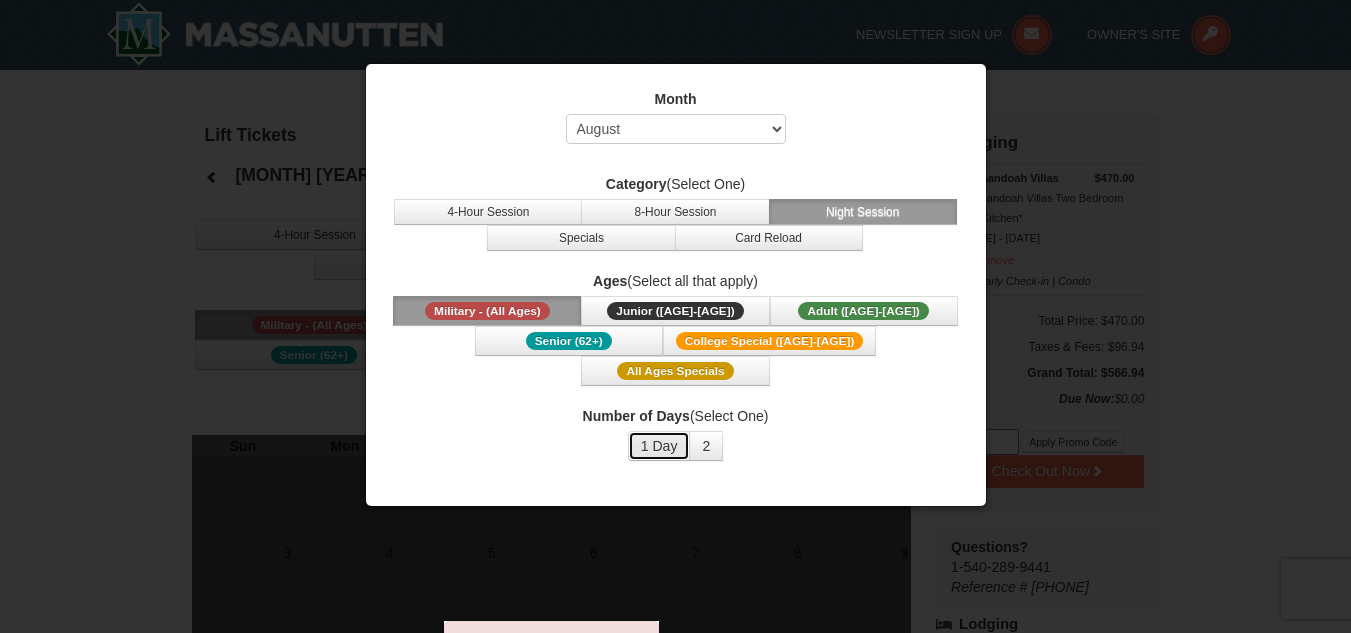 click on "1 Day" at bounding box center (659, 446) 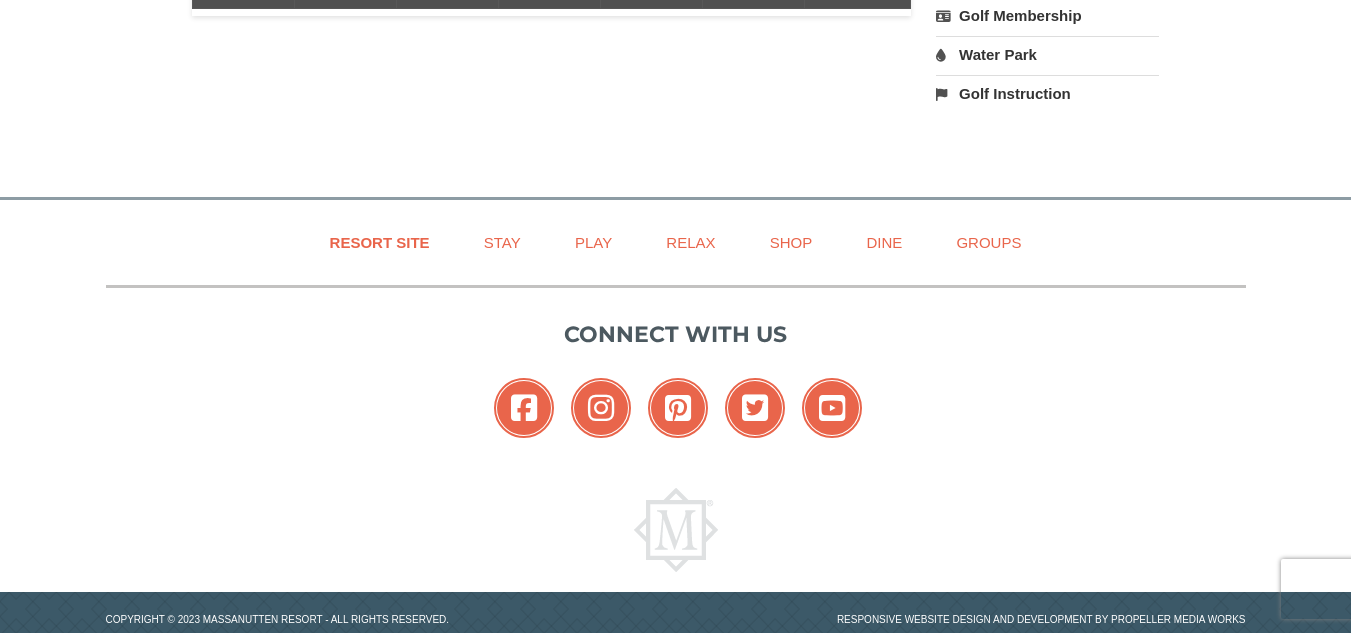 scroll, scrollTop: 1005, scrollLeft: 0, axis: vertical 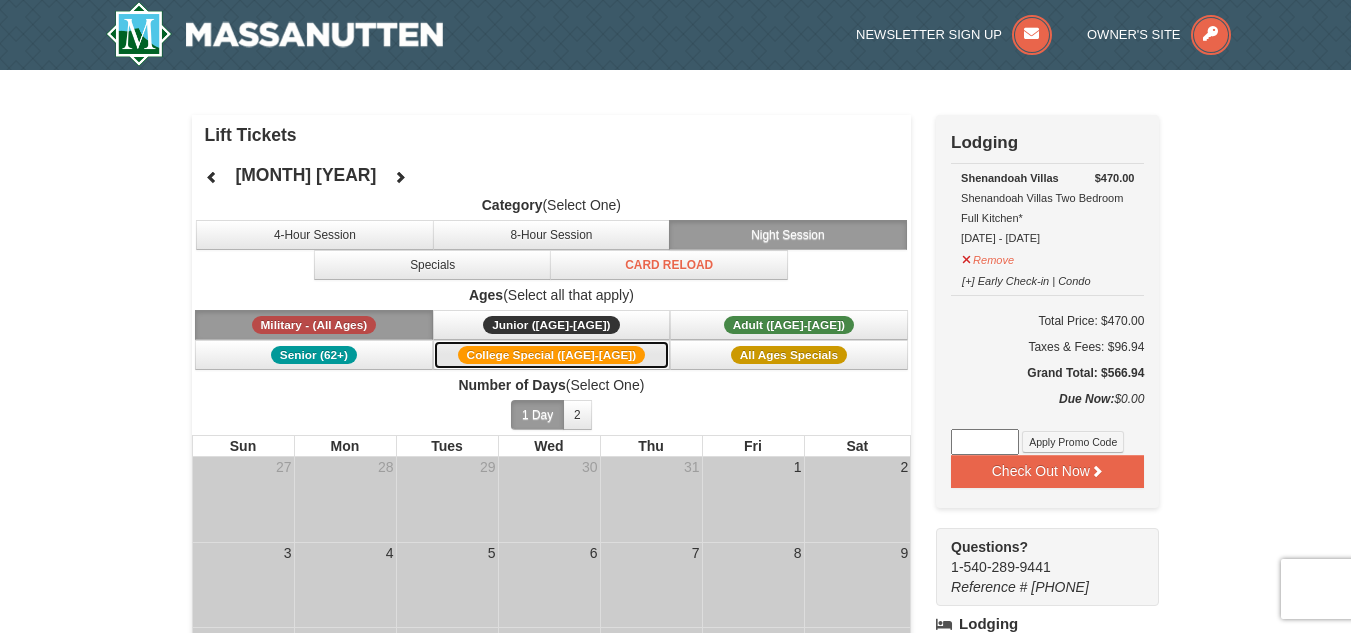 click on "College Special (18-22)" at bounding box center (552, 355) 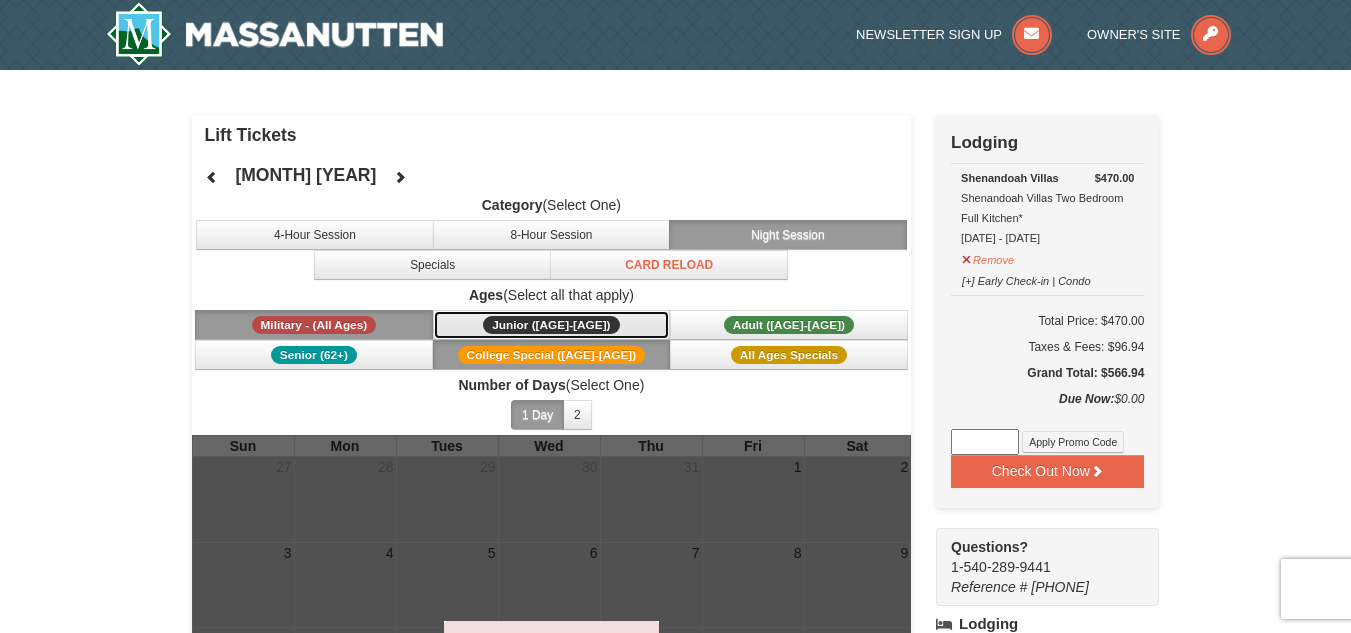 click on "Junior (7-12)" at bounding box center (551, 325) 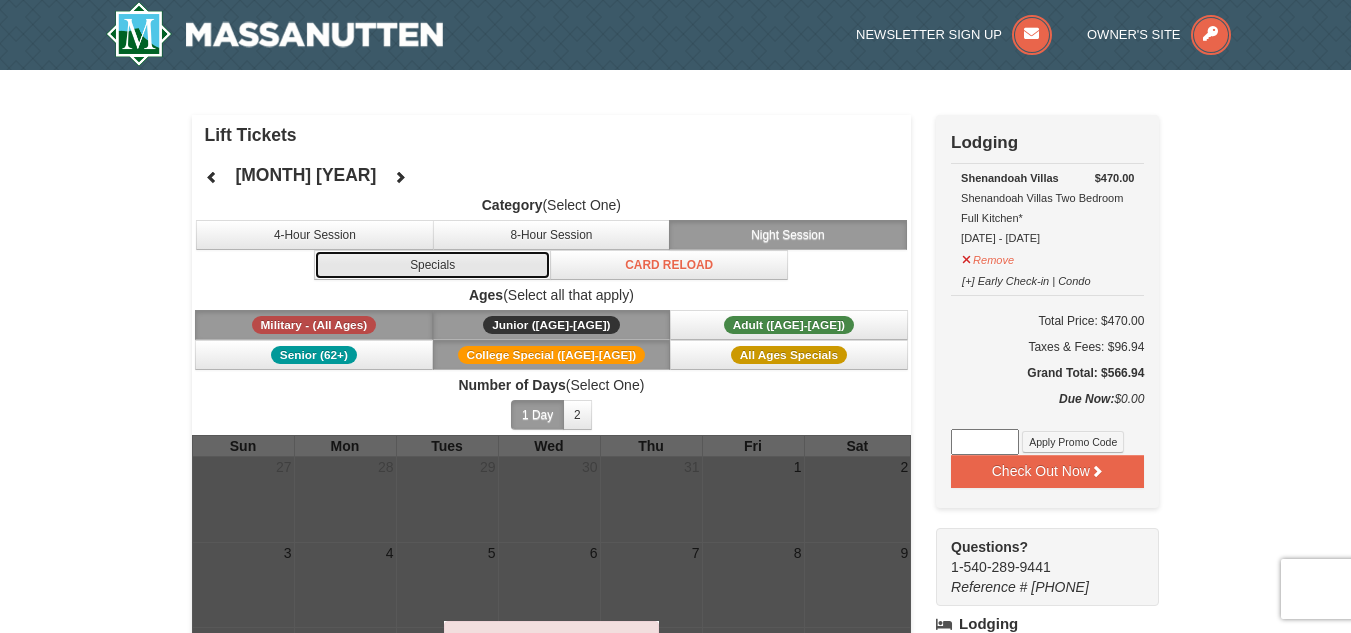 click on "Specials" at bounding box center [433, 265] 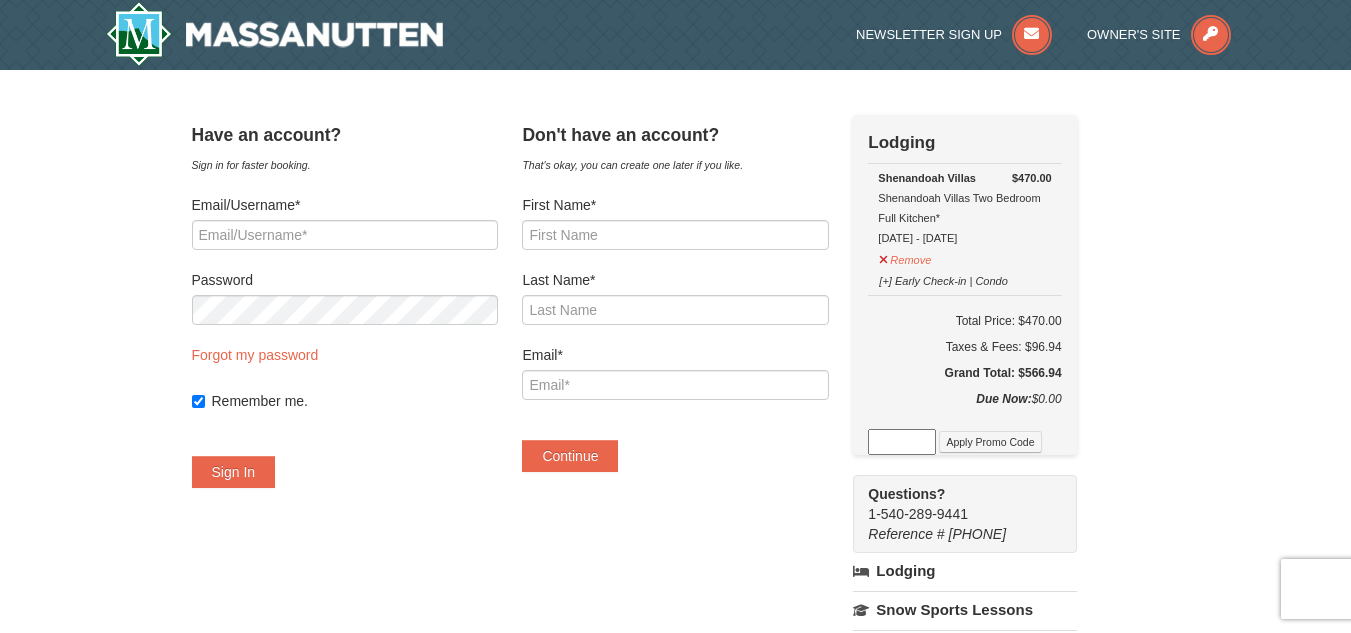 scroll, scrollTop: 480, scrollLeft: 0, axis: vertical 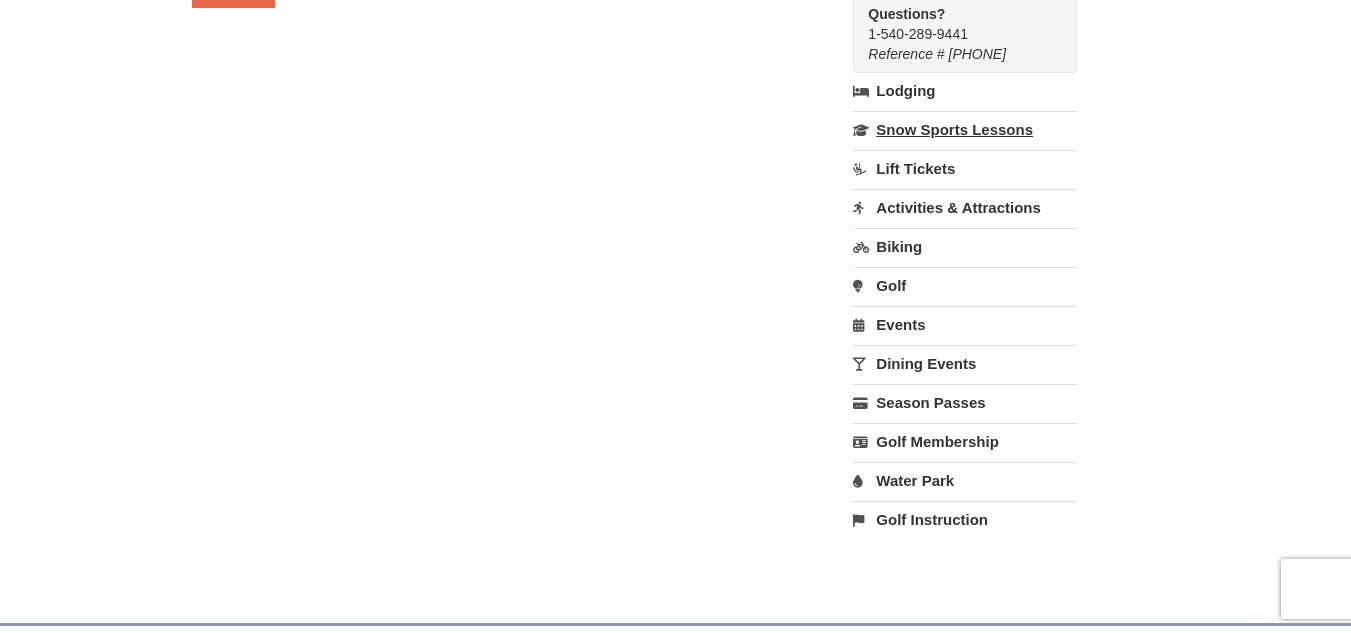 click on "Snow Sports Lessons" at bounding box center [964, 129] 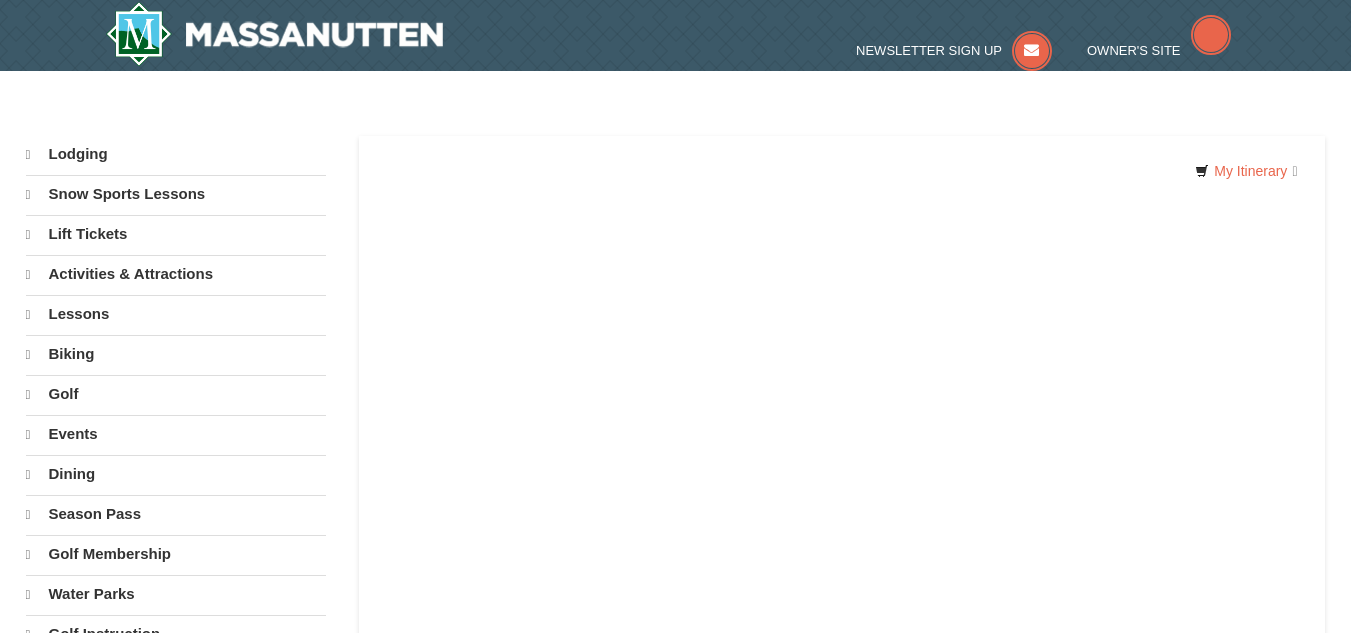 scroll, scrollTop: 0, scrollLeft: 0, axis: both 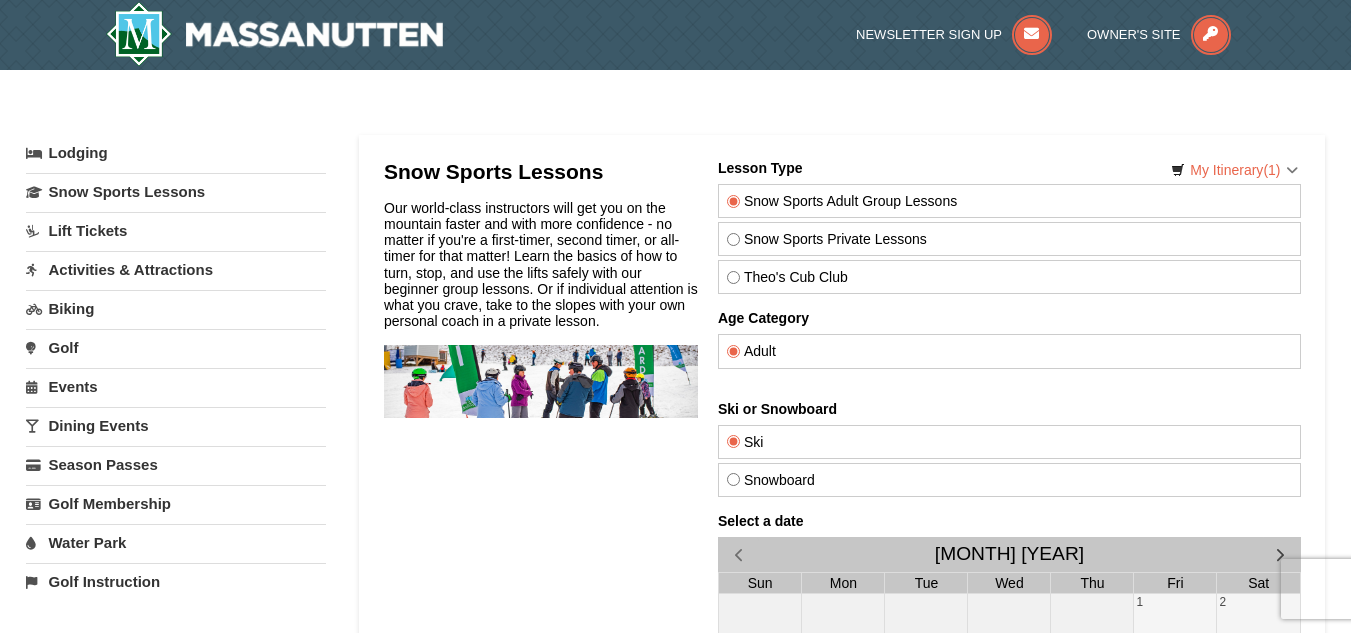 click on "Snow Sports Private Lessons" at bounding box center [732, 239] 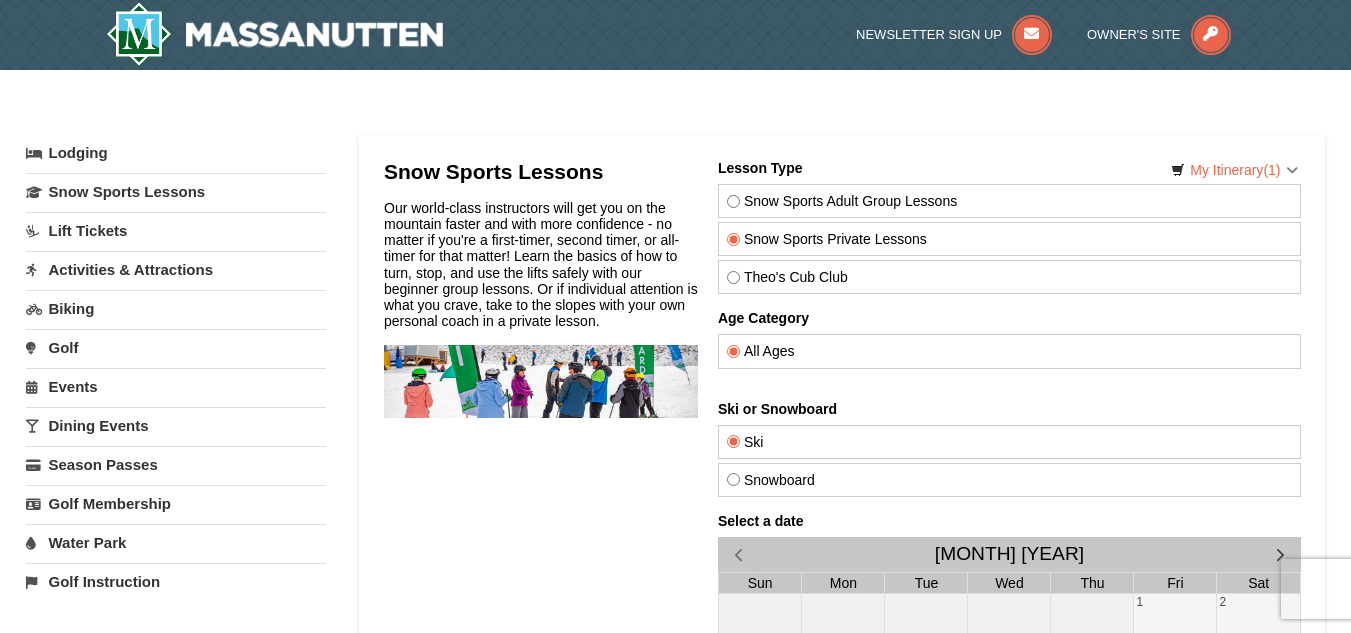 click on "Snow Sports Lessons
Our world-class instructors will get you on the mountain faster and with more confidence - no matter if you're a first-timer, second timer, or all-timer for that matter! Learn the basics of how to turn, stop, and use the lifts safely with our beginner group lessons. Or if individual attention is what you crave, take to the slopes with your own personal coach in a private lesson." at bounding box center [540, 647] 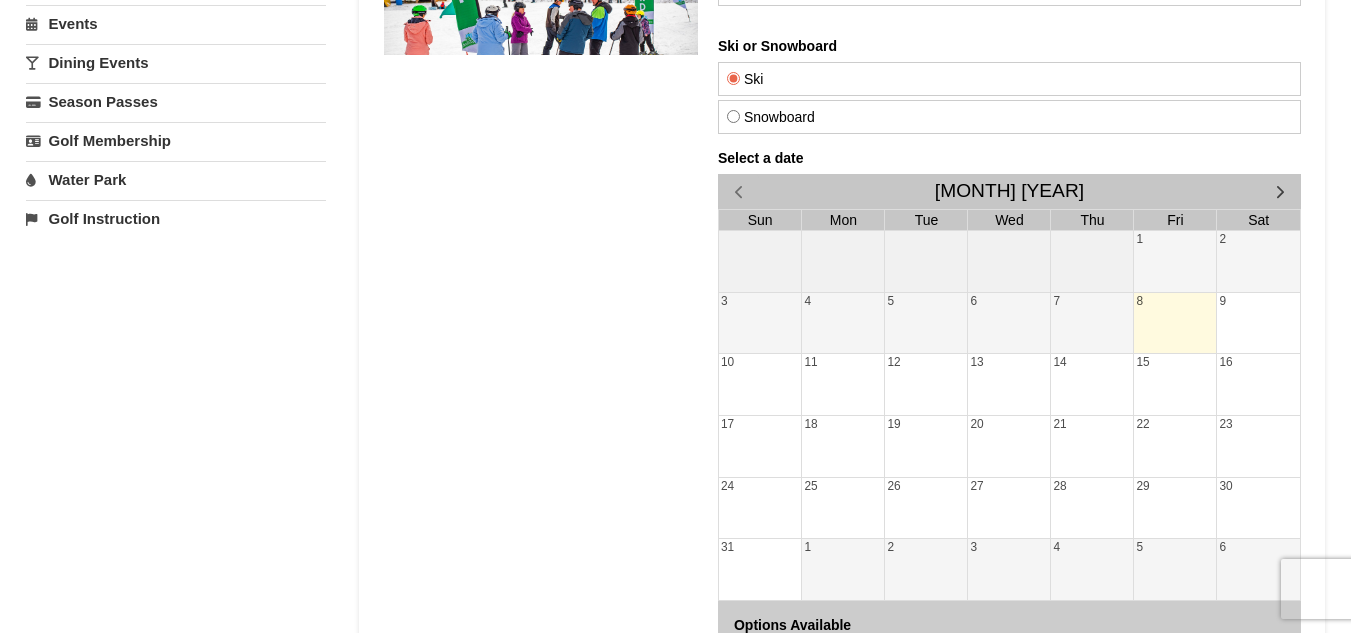 scroll, scrollTop: 400, scrollLeft: 0, axis: vertical 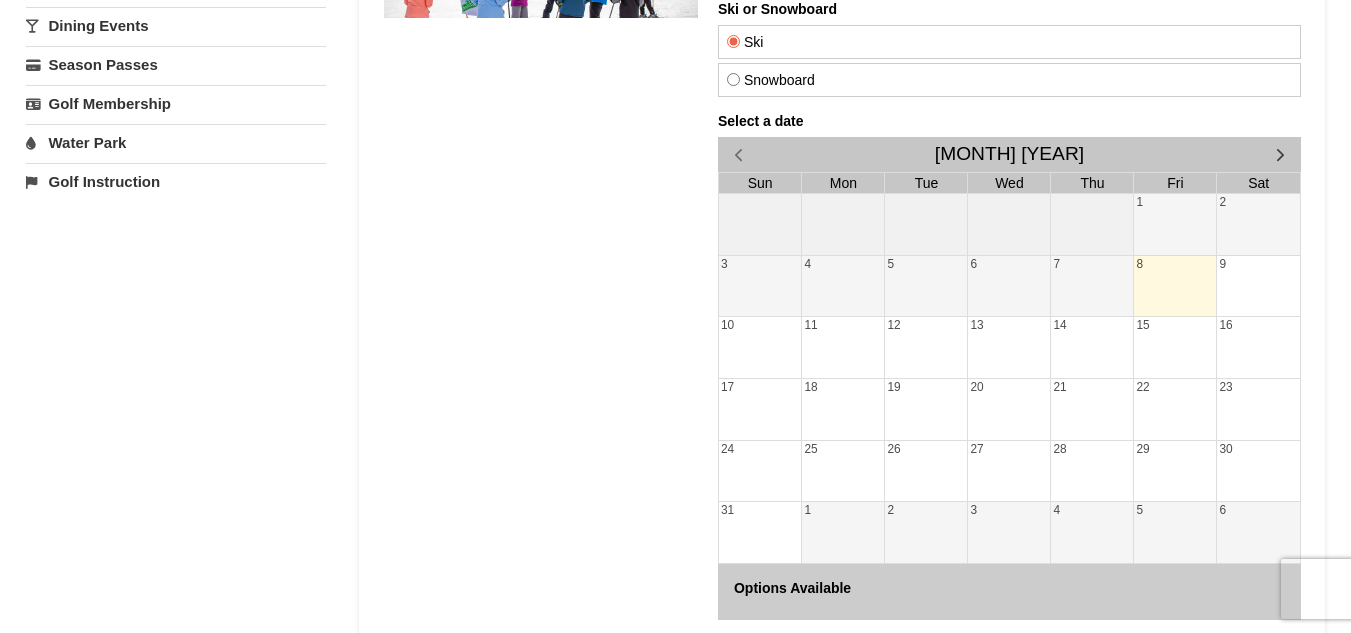 click on "15" at bounding box center [1174, 347] 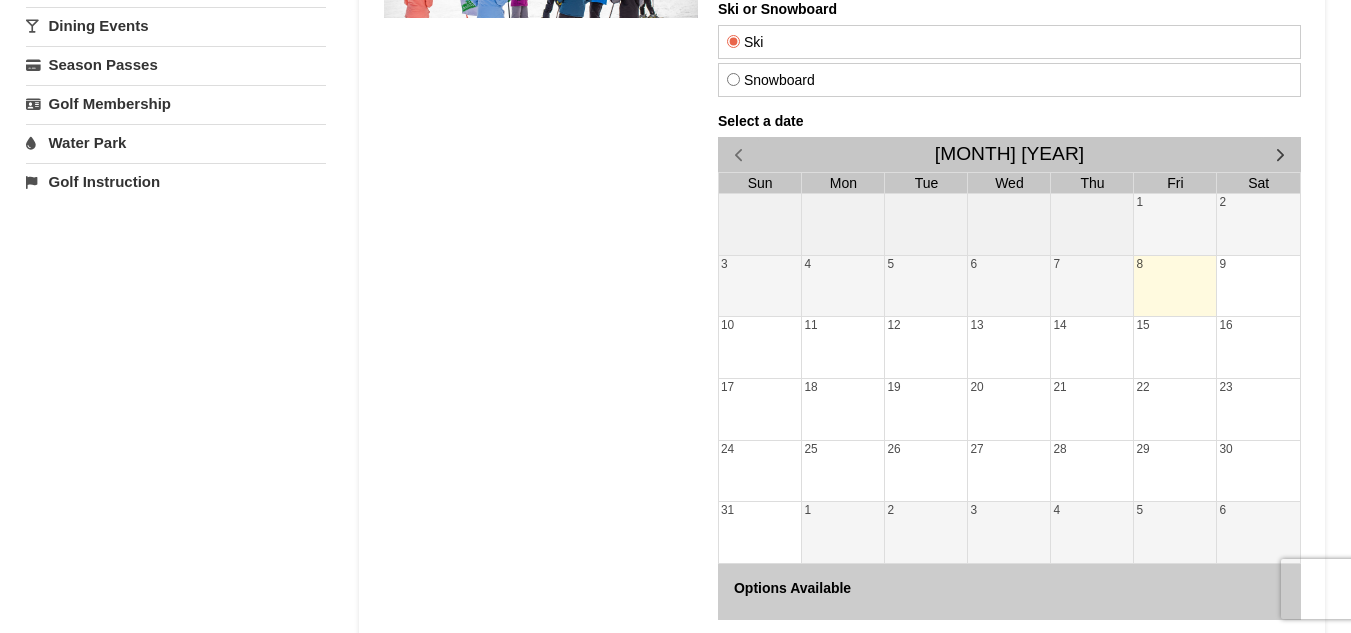 click on "16" at bounding box center [1257, 347] 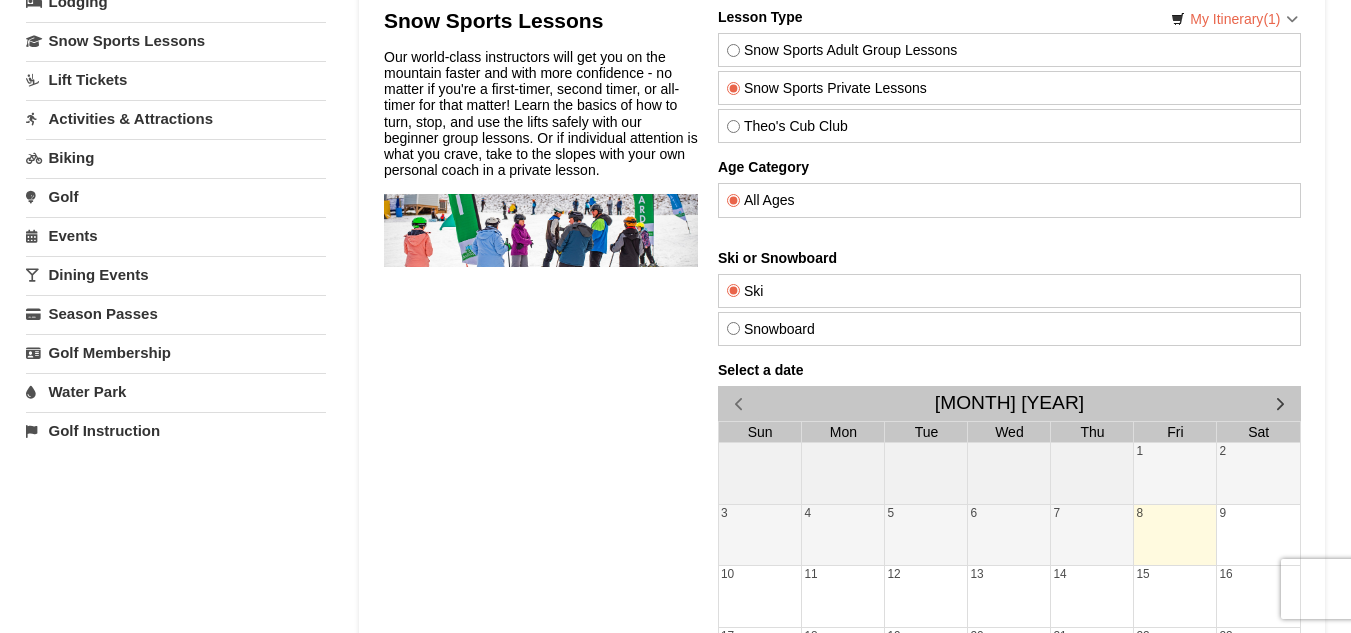 scroll, scrollTop: 120, scrollLeft: 0, axis: vertical 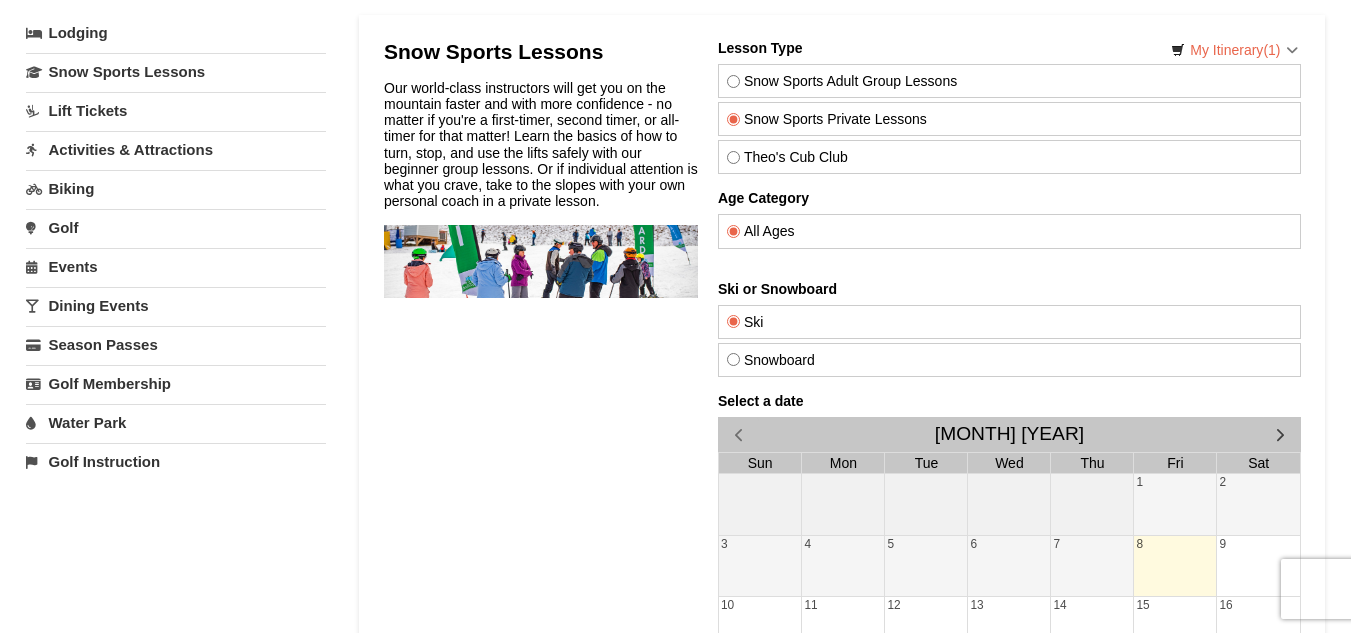 click on "Snowboard" at bounding box center [732, 359] 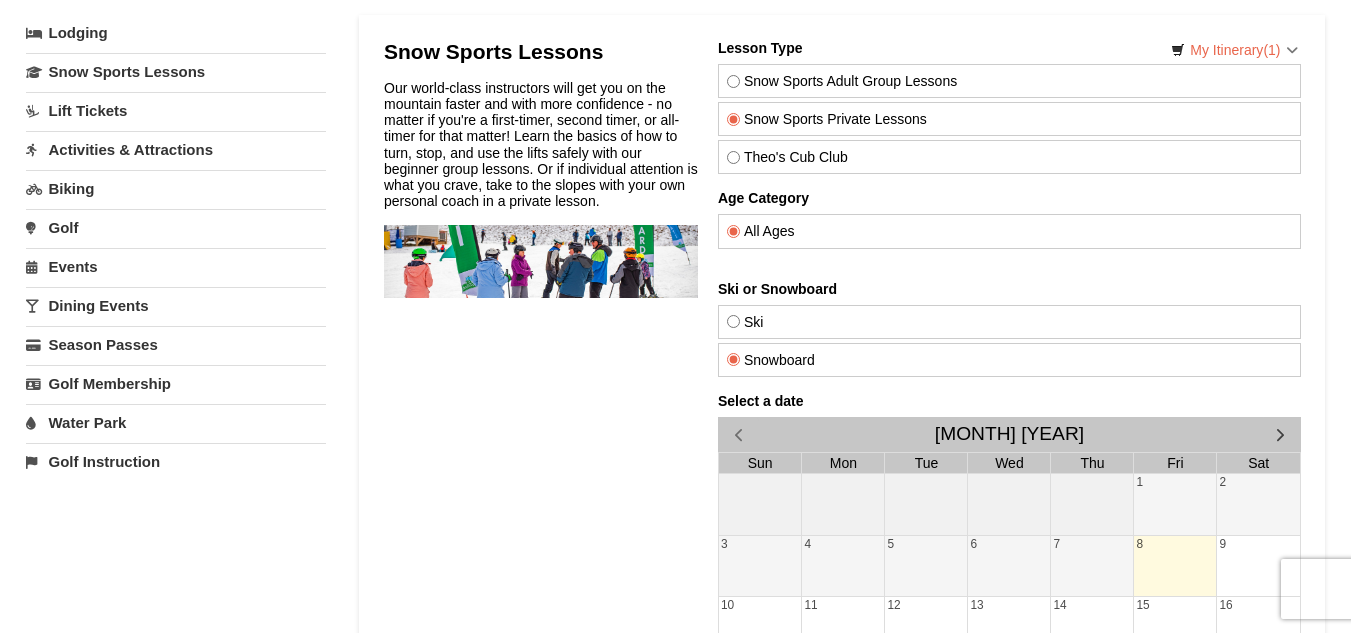 click on "×
Categories
My Itinerary (1)
Check Out Now
Lodging
$470.00
Shenandoah Villas
Shenandoah Villas Two Bedroom Full Kitchen*
8/15/2025 - 8/17/2025
Remove
Due Now:" at bounding box center [676, 507] 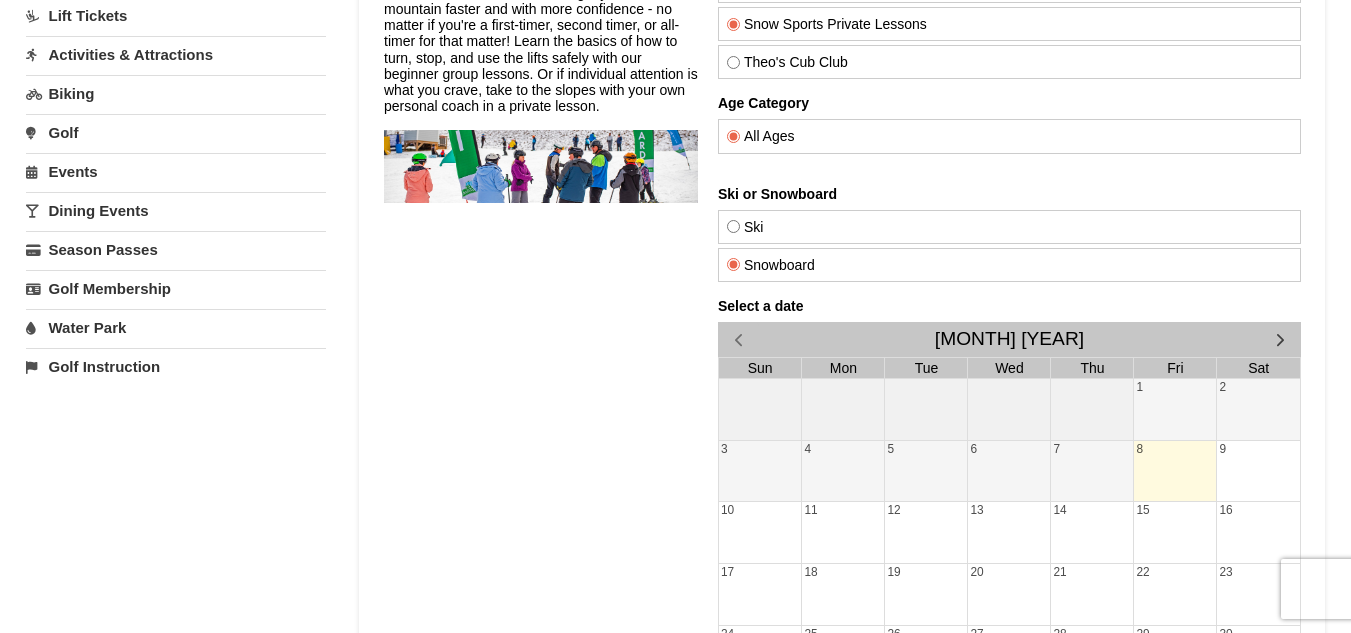 scroll, scrollTop: 240, scrollLeft: 0, axis: vertical 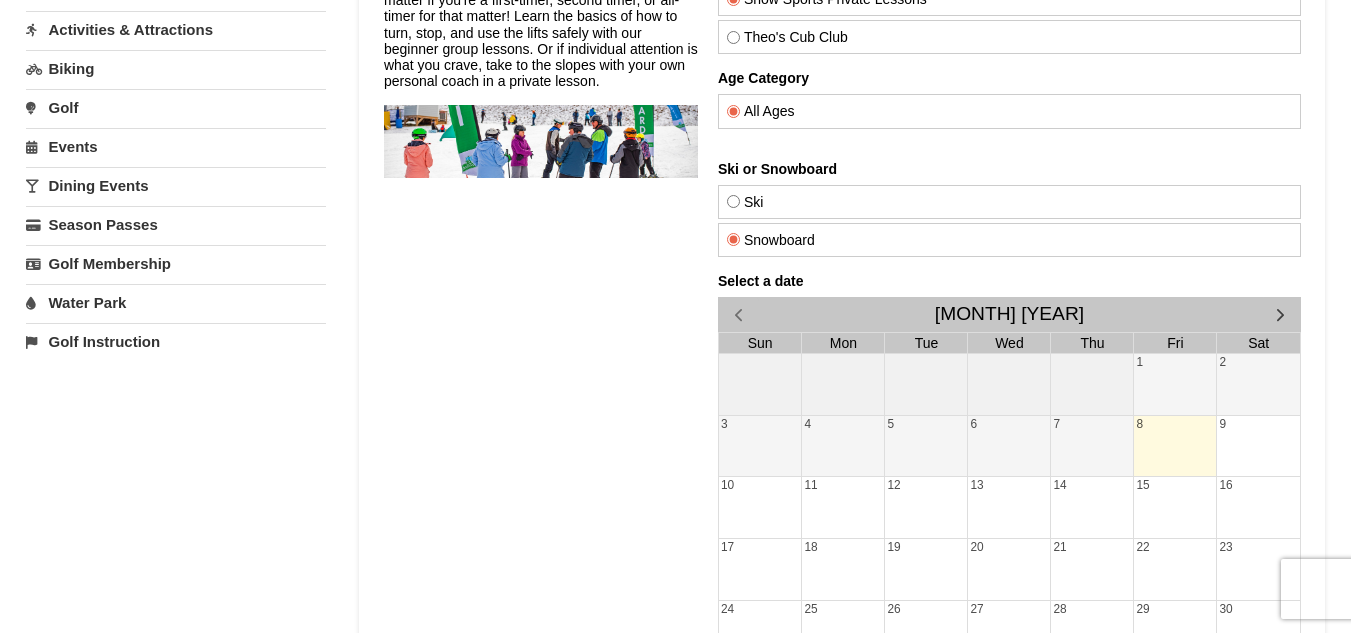 click on "16" at bounding box center [1257, 507] 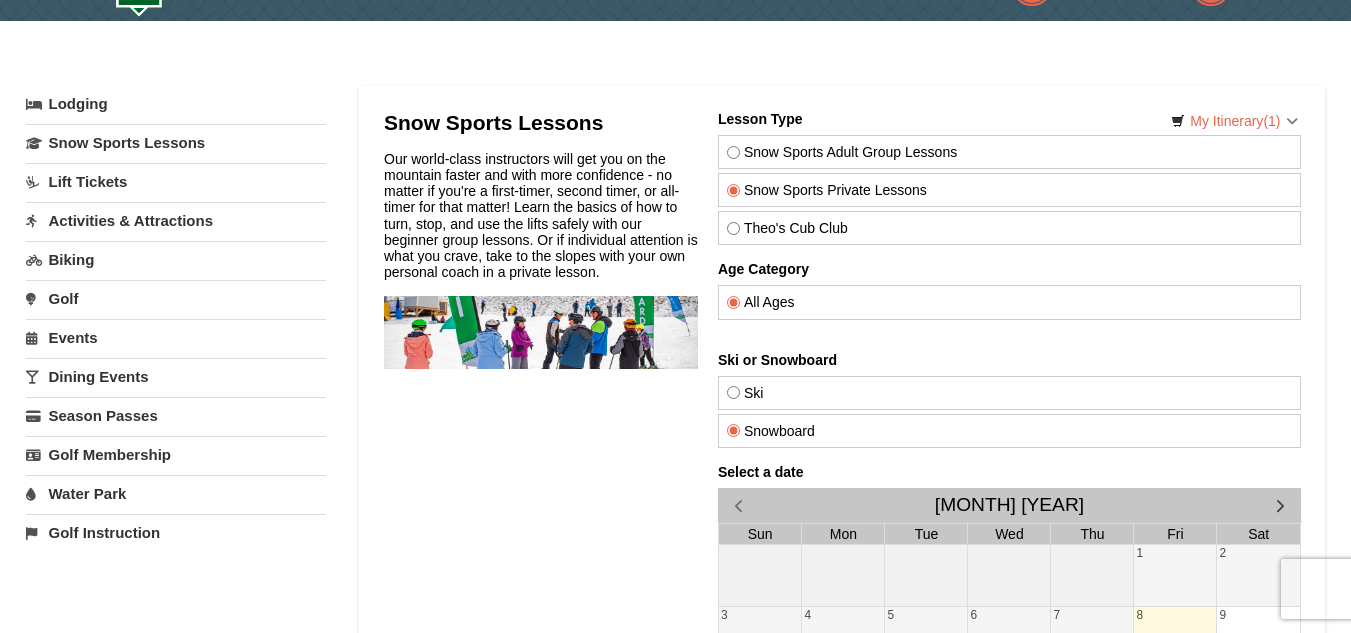 scroll, scrollTop: 0, scrollLeft: 0, axis: both 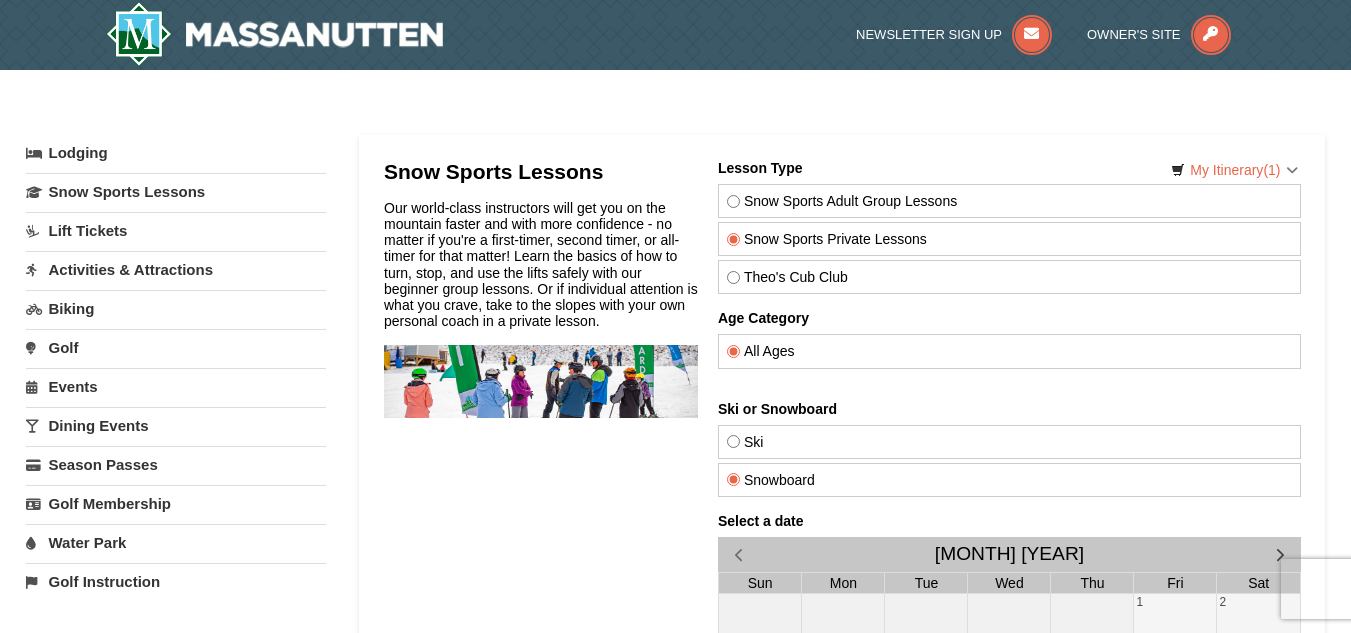 click on "Theo's Cub Club" at bounding box center [732, 277] 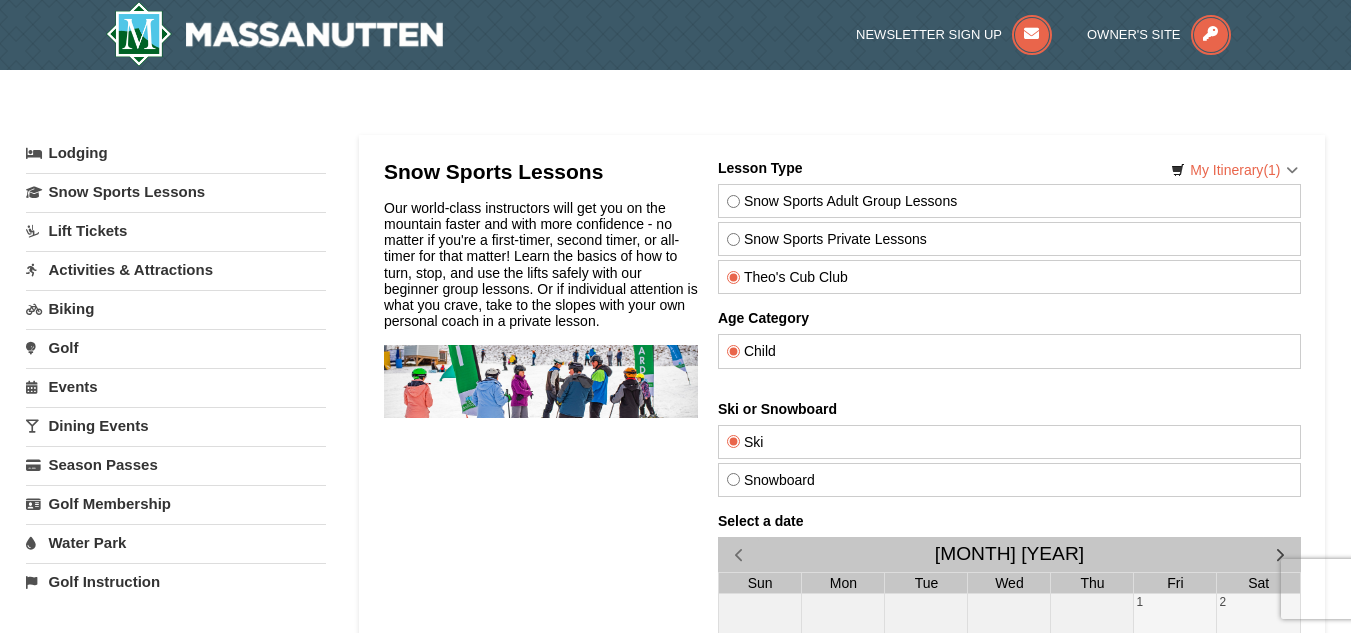 click on "Theo's Cub Club" at bounding box center [732, 277] 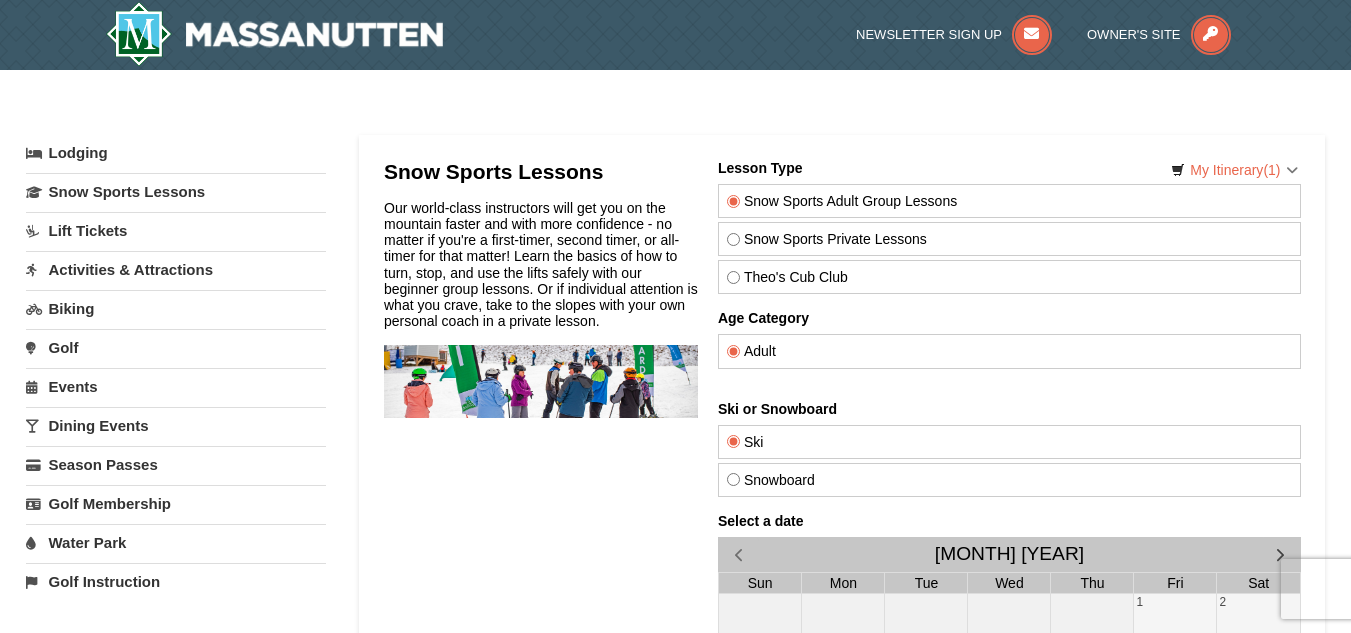 click on "Theo's Cub Club" at bounding box center (732, 277) 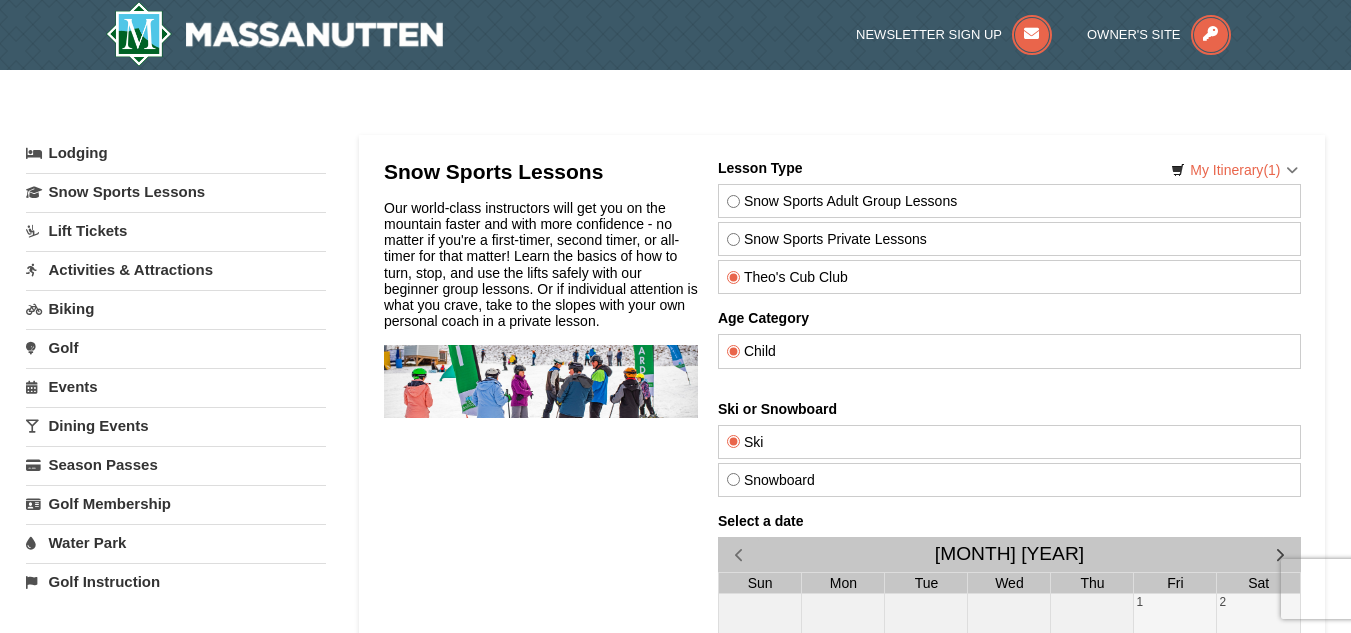 click on "Snow Sports Lessons
Our world-class instructors will get you on the mountain faster and with more confidence - no matter if you're a first-timer, second timer, or all-timer for that matter! Learn the basics of how to turn, stop, and use the lifts safely with our beginner group lessons. Or if individual attention is what you crave, take to the slopes with your own personal coach in a private lesson." at bounding box center (540, 647) 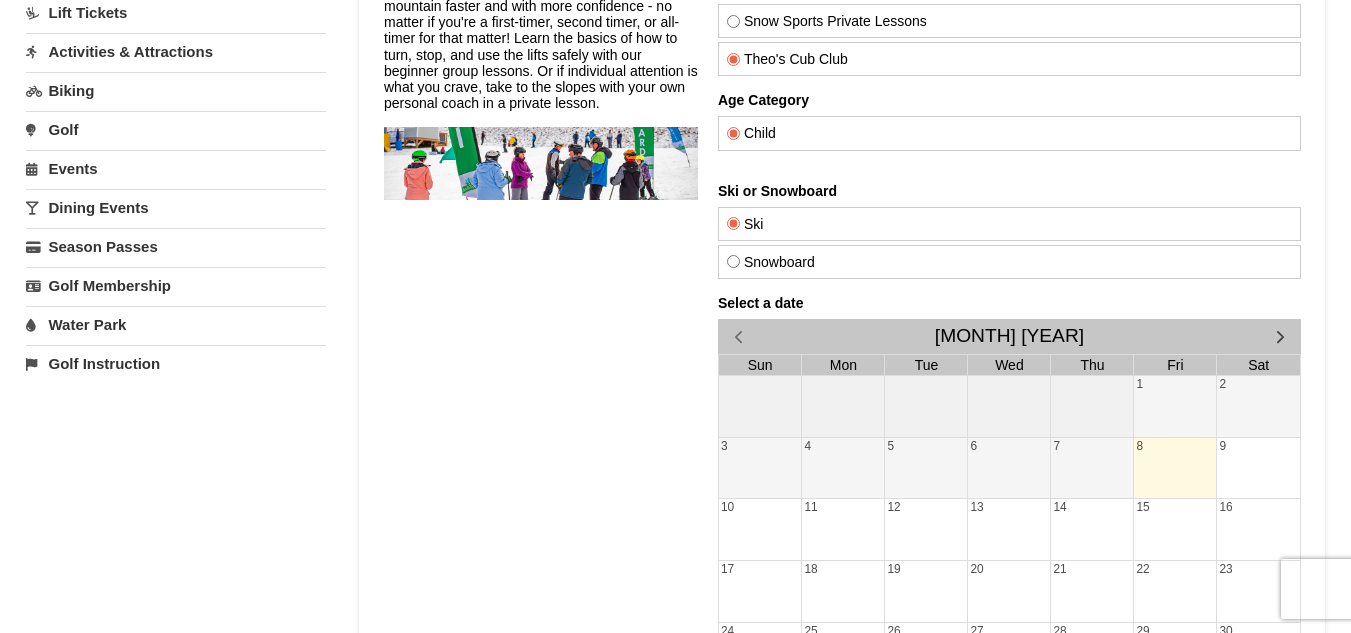 scroll, scrollTop: 240, scrollLeft: 0, axis: vertical 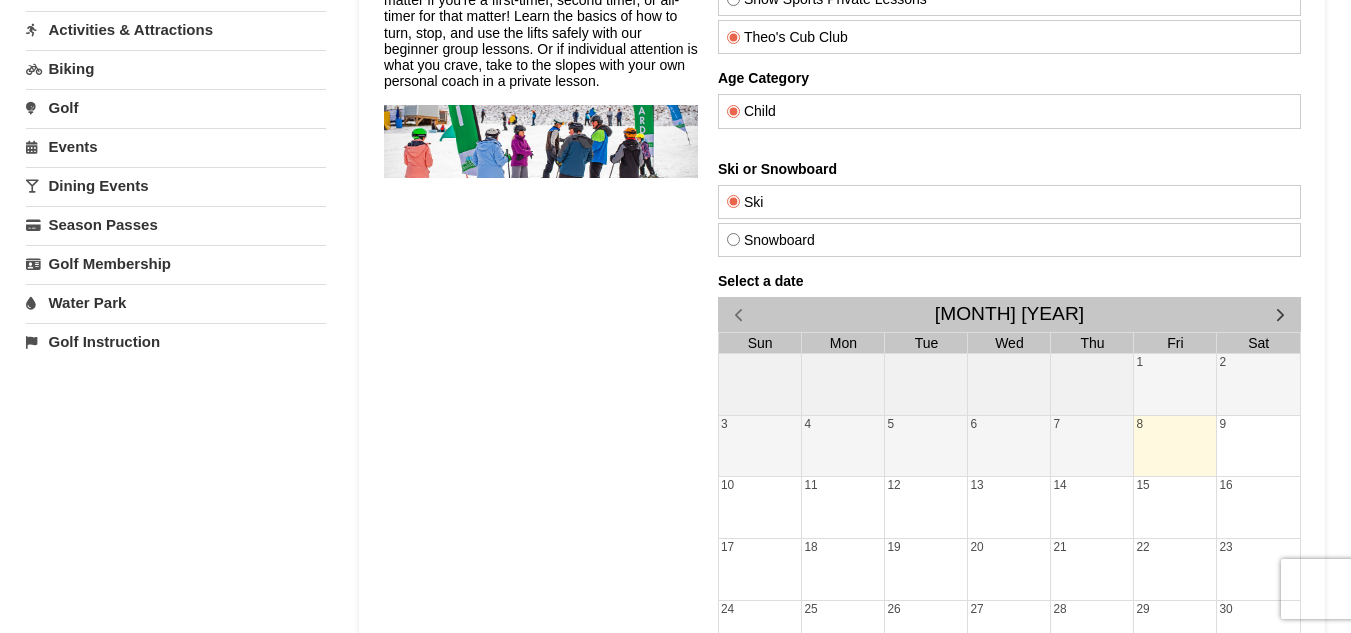 drag, startPoint x: 1361, startPoint y: 625, endPoint x: 868, endPoint y: 574, distance: 495.63092 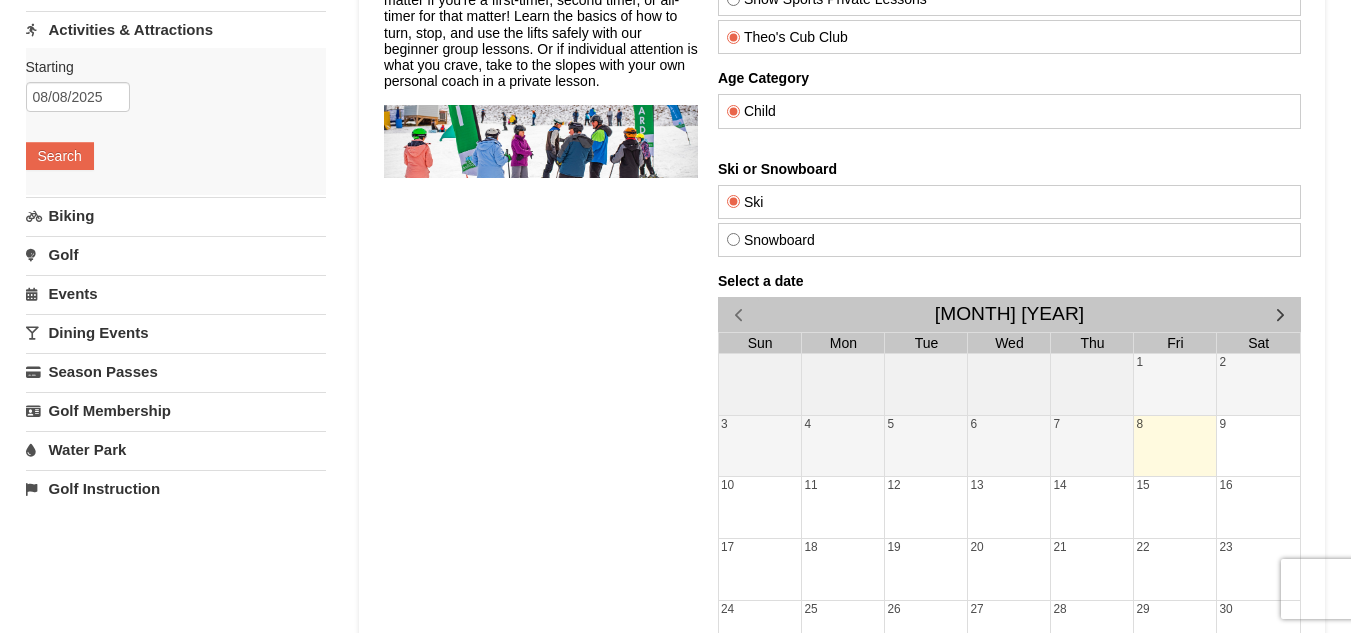 click on "Biking" at bounding box center (176, 215) 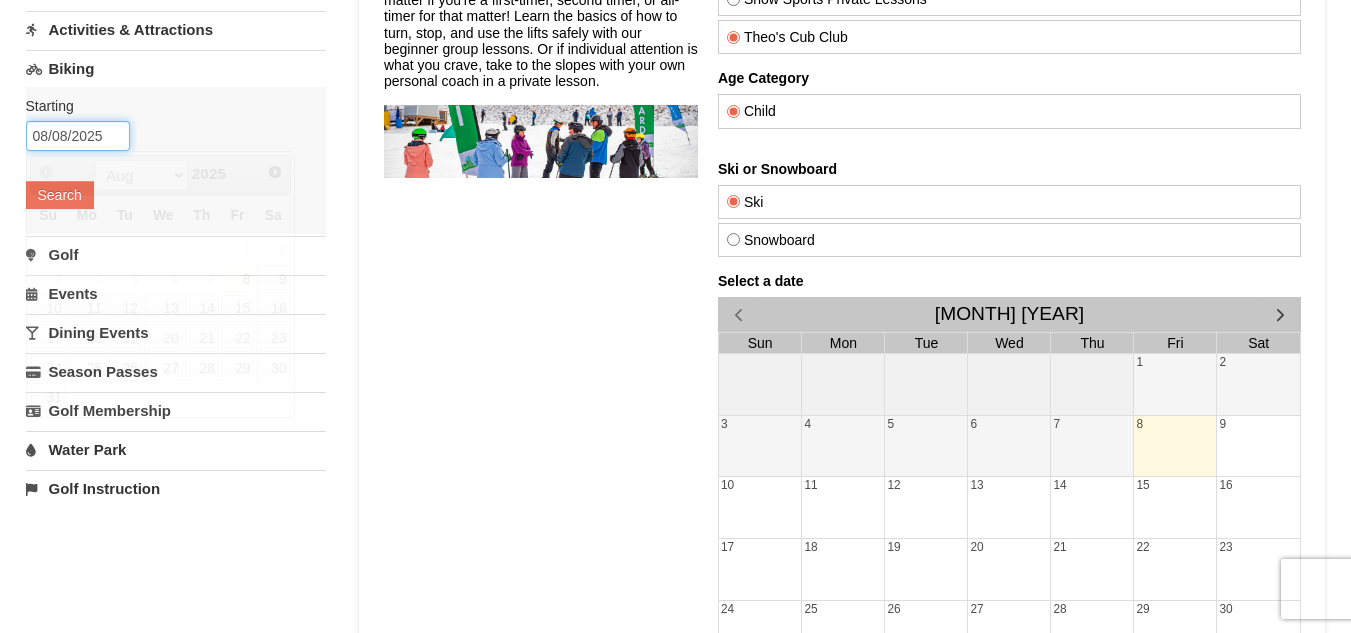 click on "08/08/2025" at bounding box center [78, 136] 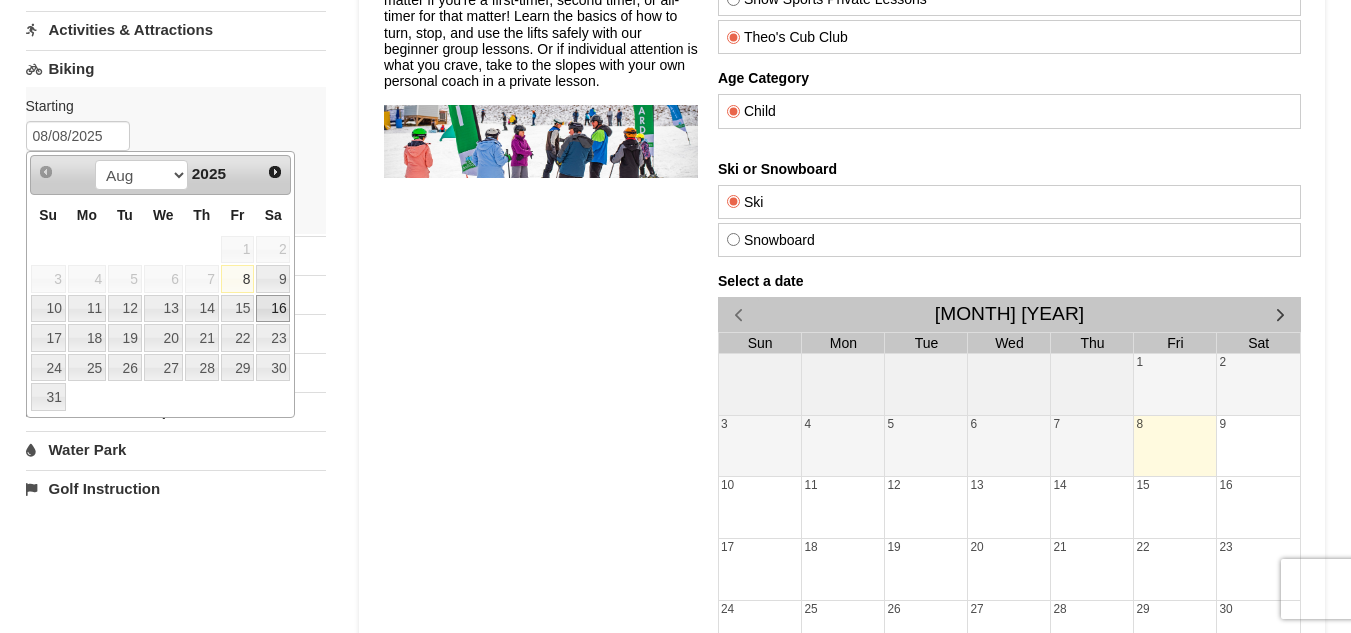 click on "16" at bounding box center [273, 309] 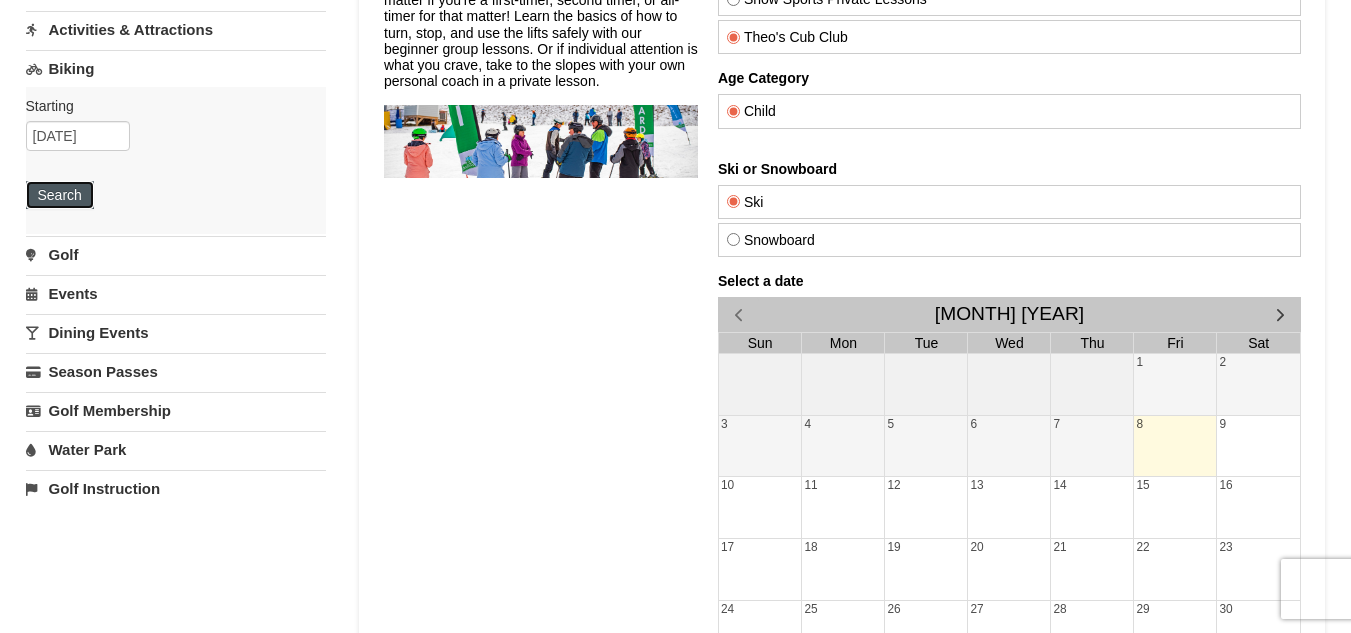 click on "Search" at bounding box center [60, 195] 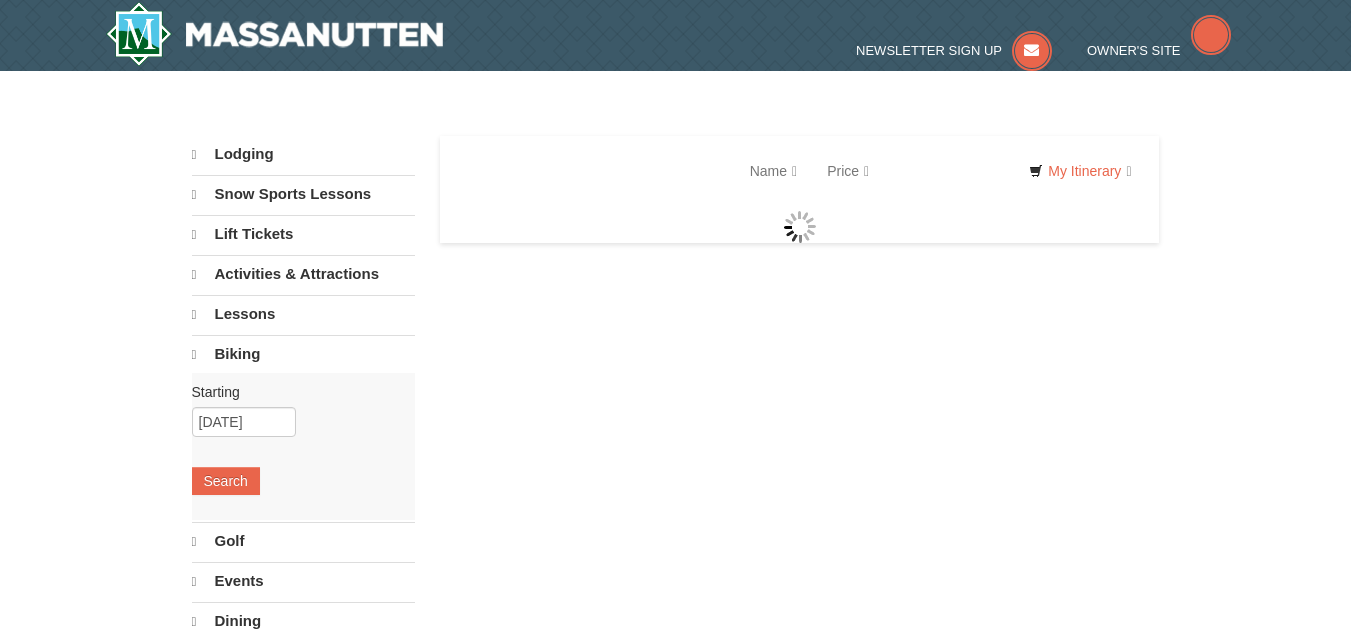 scroll, scrollTop: 0, scrollLeft: 0, axis: both 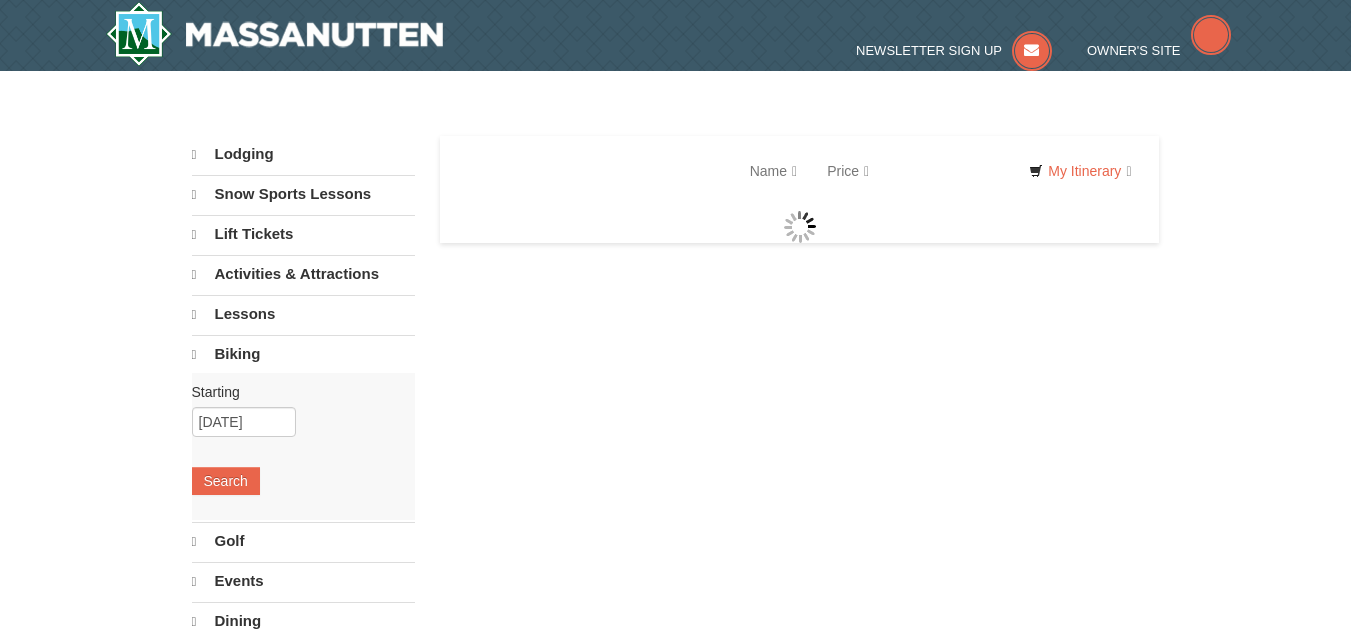 select on "8" 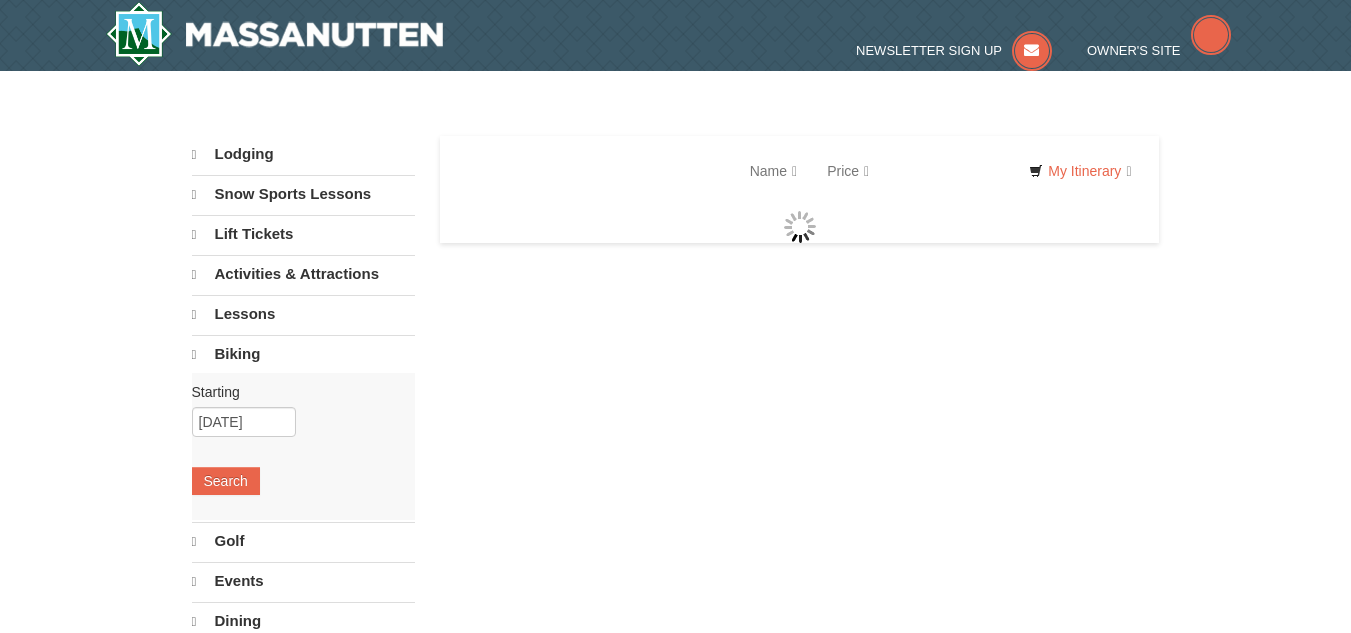 select on "8" 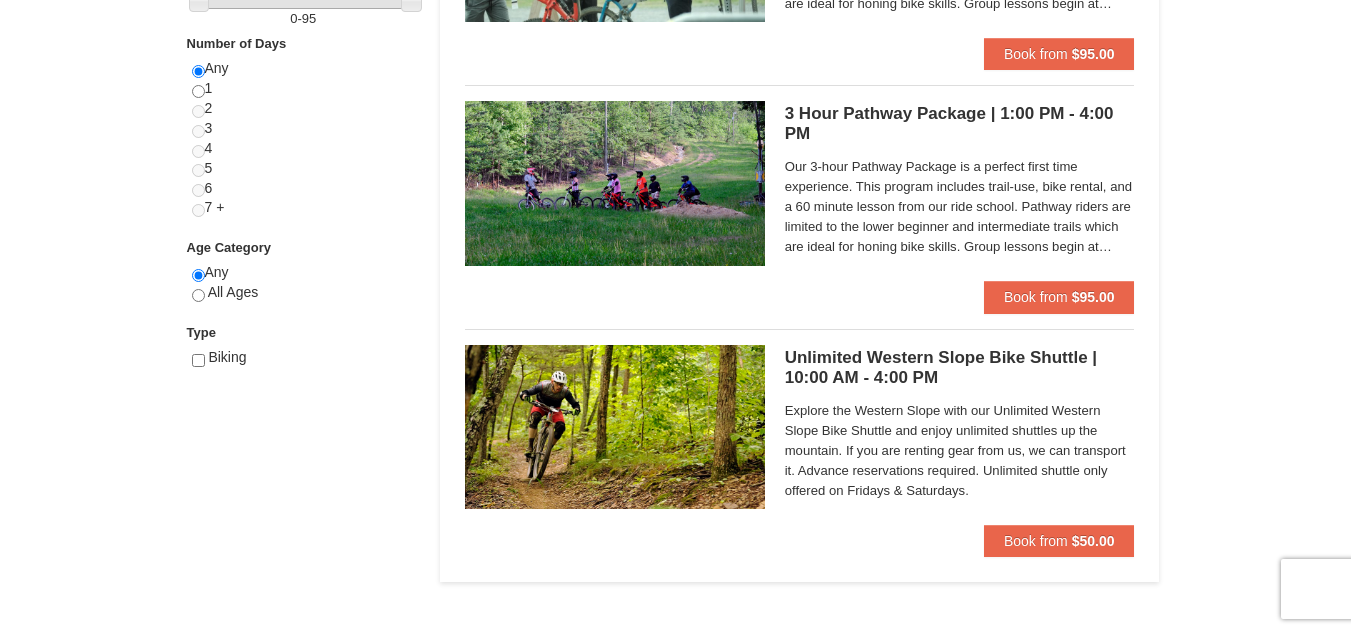scroll, scrollTop: 840, scrollLeft: 0, axis: vertical 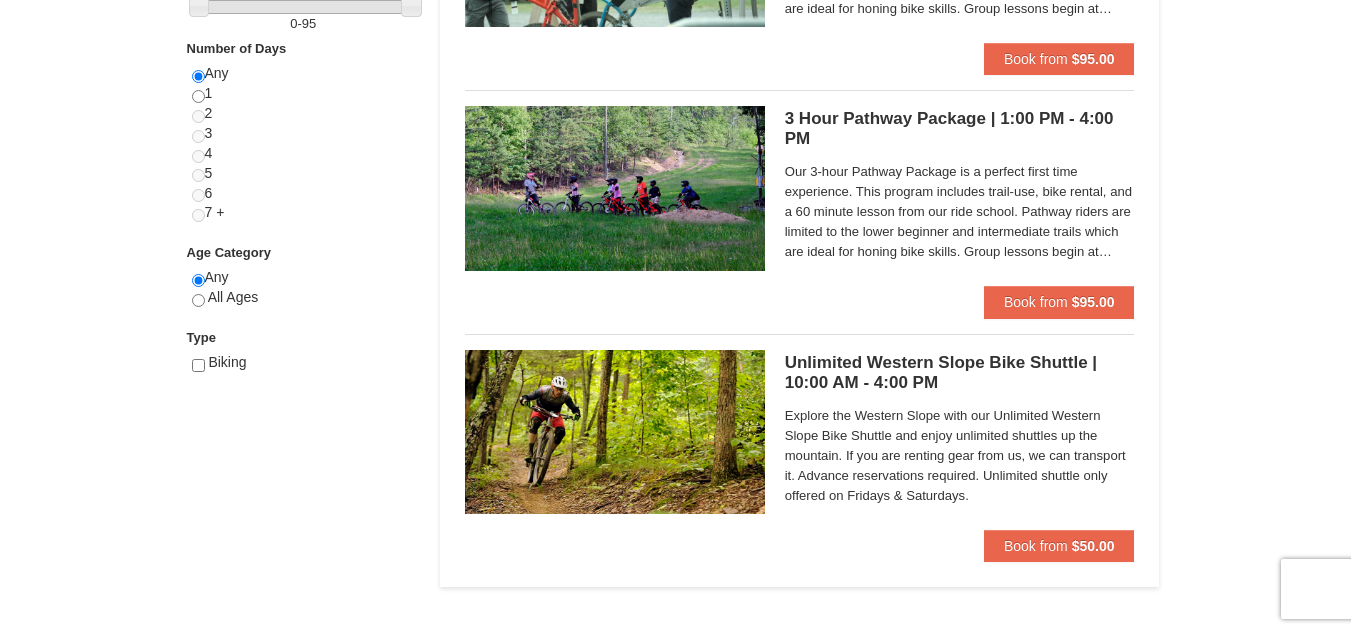 click on "[DURATION] Pathway Package | [TIME] - [TIME] Massanutten Biking" at bounding box center [960, 129] 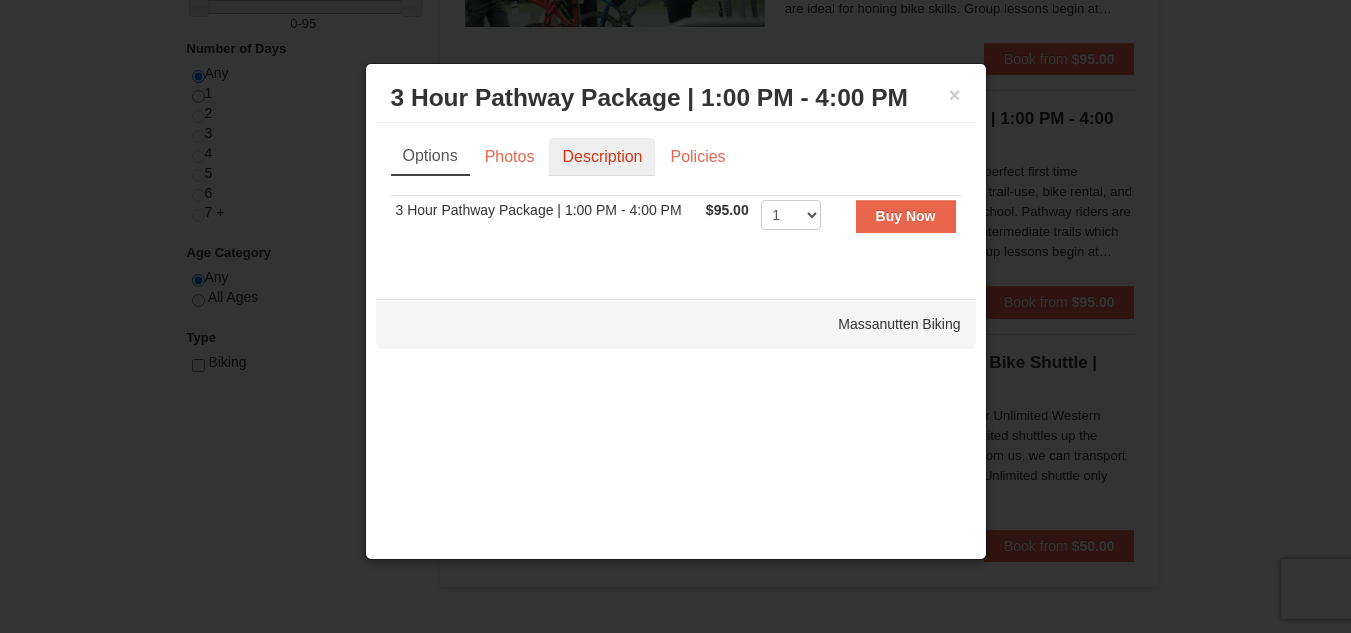 click on "Description" at bounding box center (602, 157) 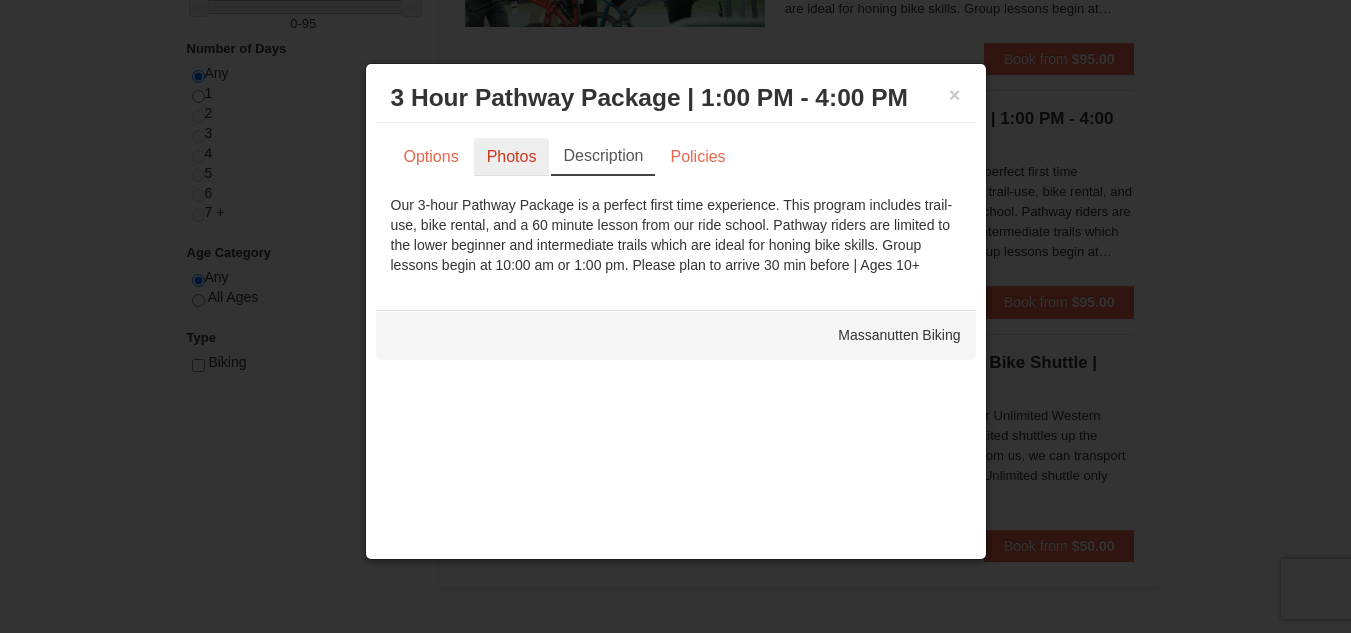click on "Photos" at bounding box center (512, 157) 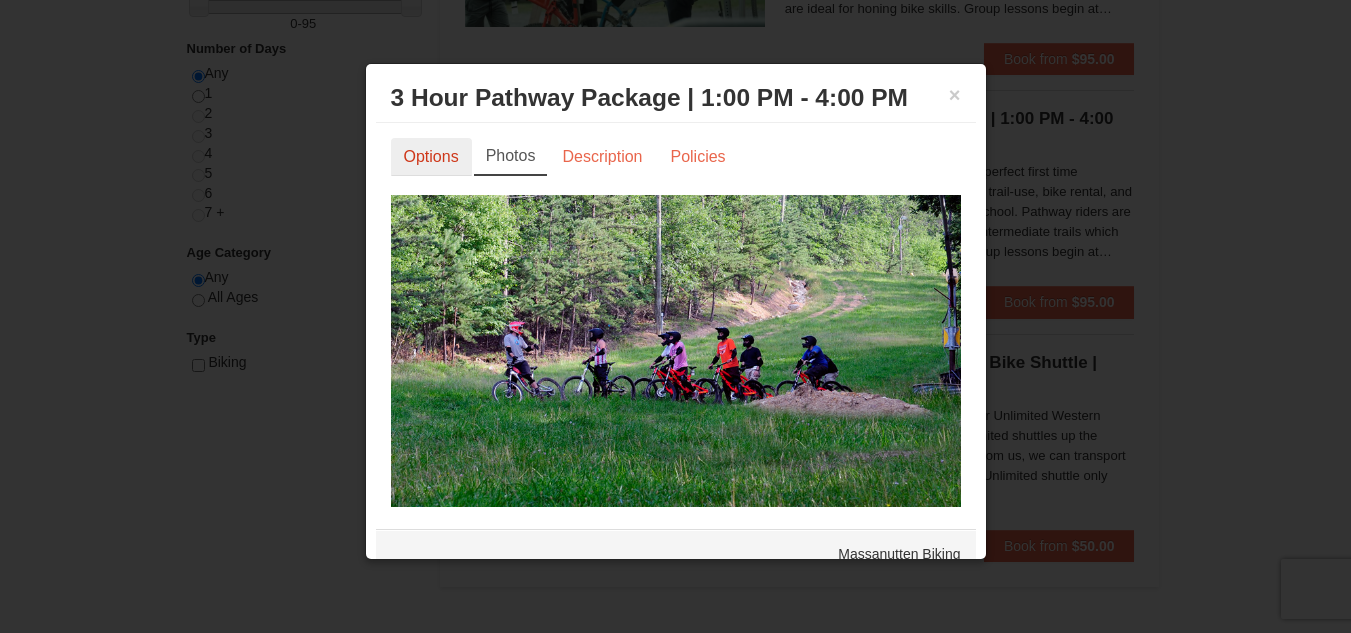 click on "Options" at bounding box center (431, 157) 